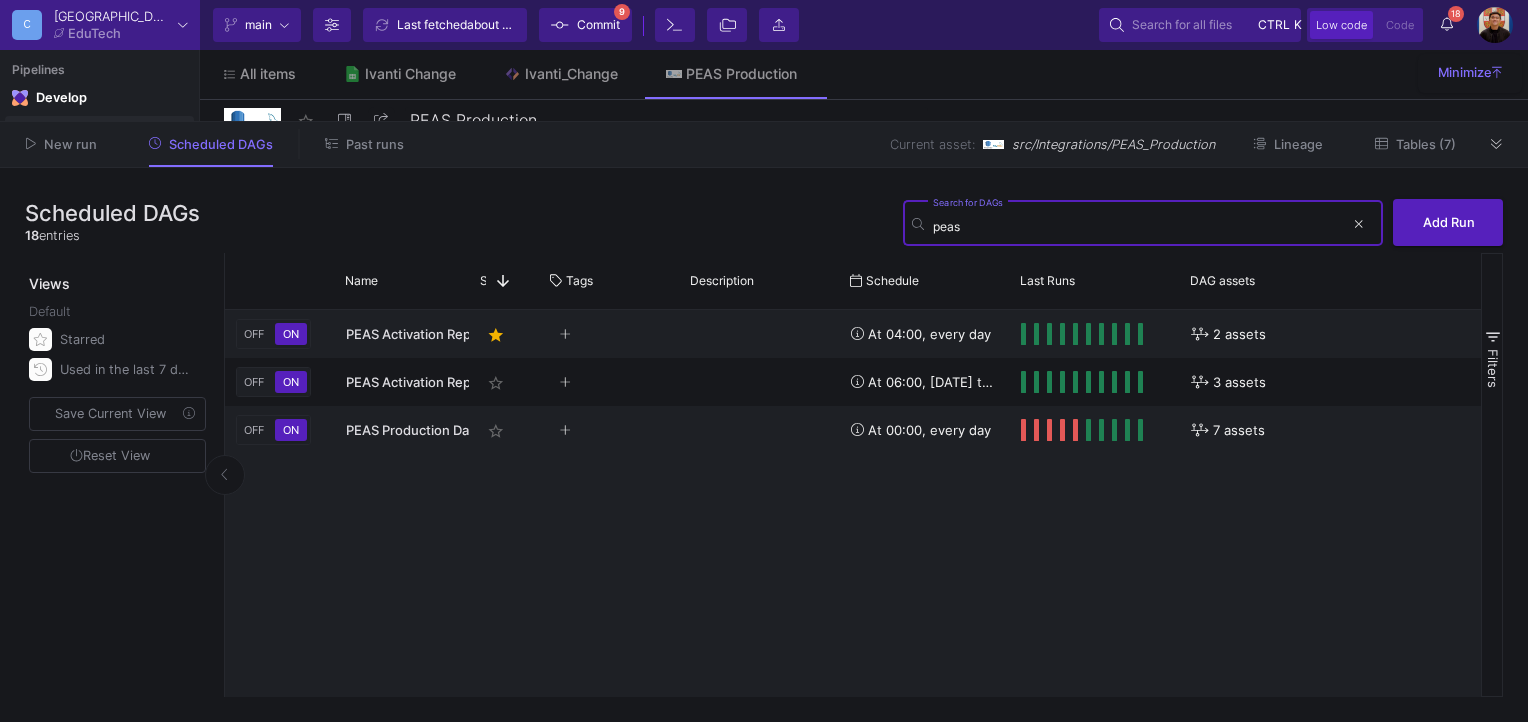 scroll, scrollTop: 0, scrollLeft: 0, axis: both 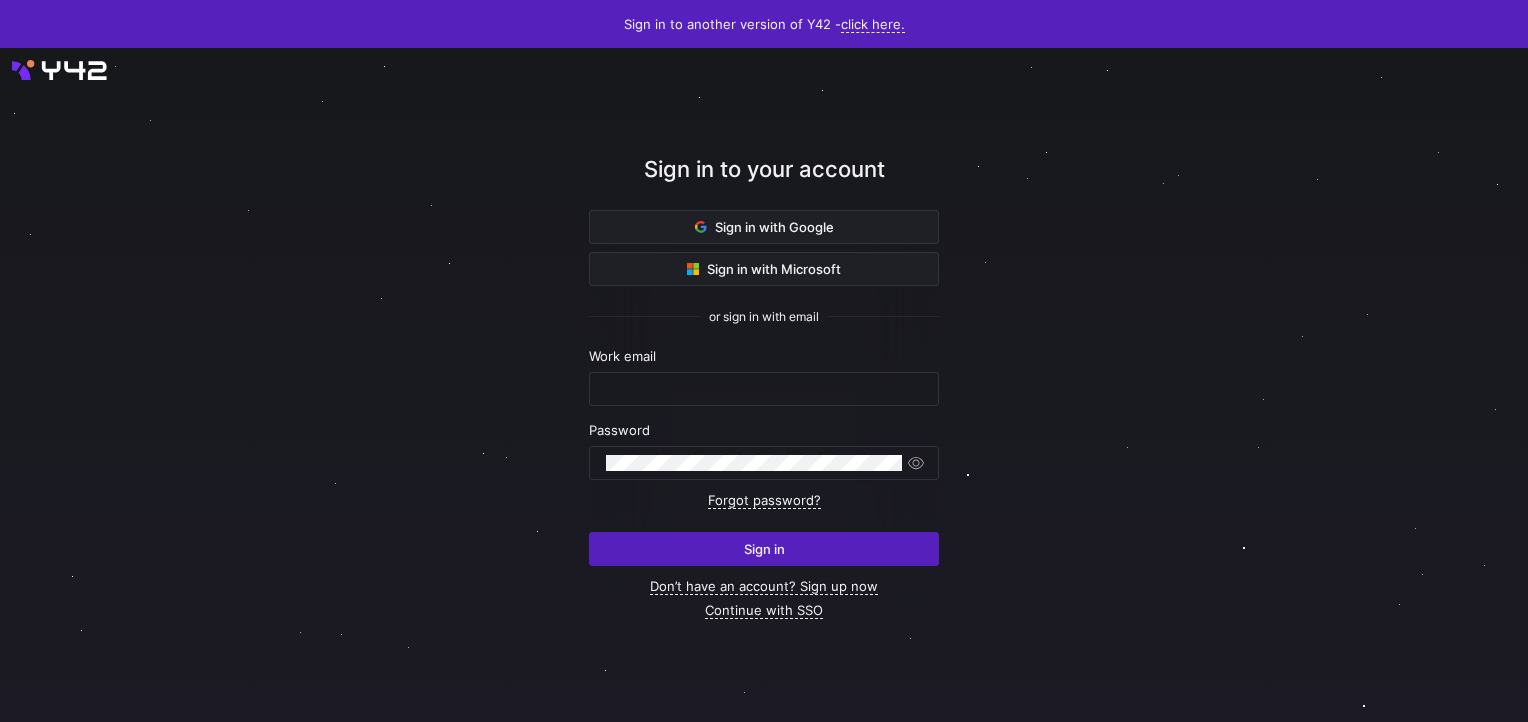 type on "airon.hiwatig@cambridge.org" 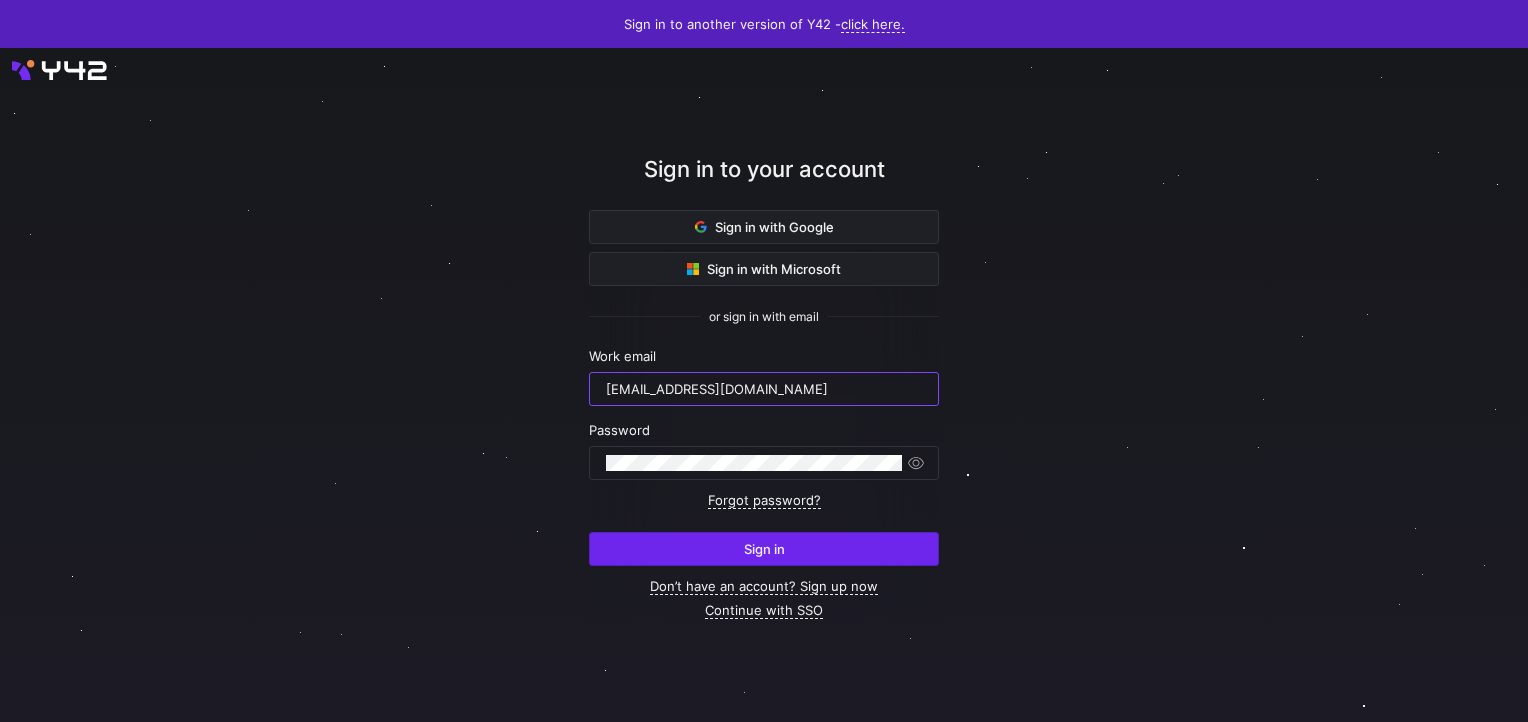 click at bounding box center [764, 549] 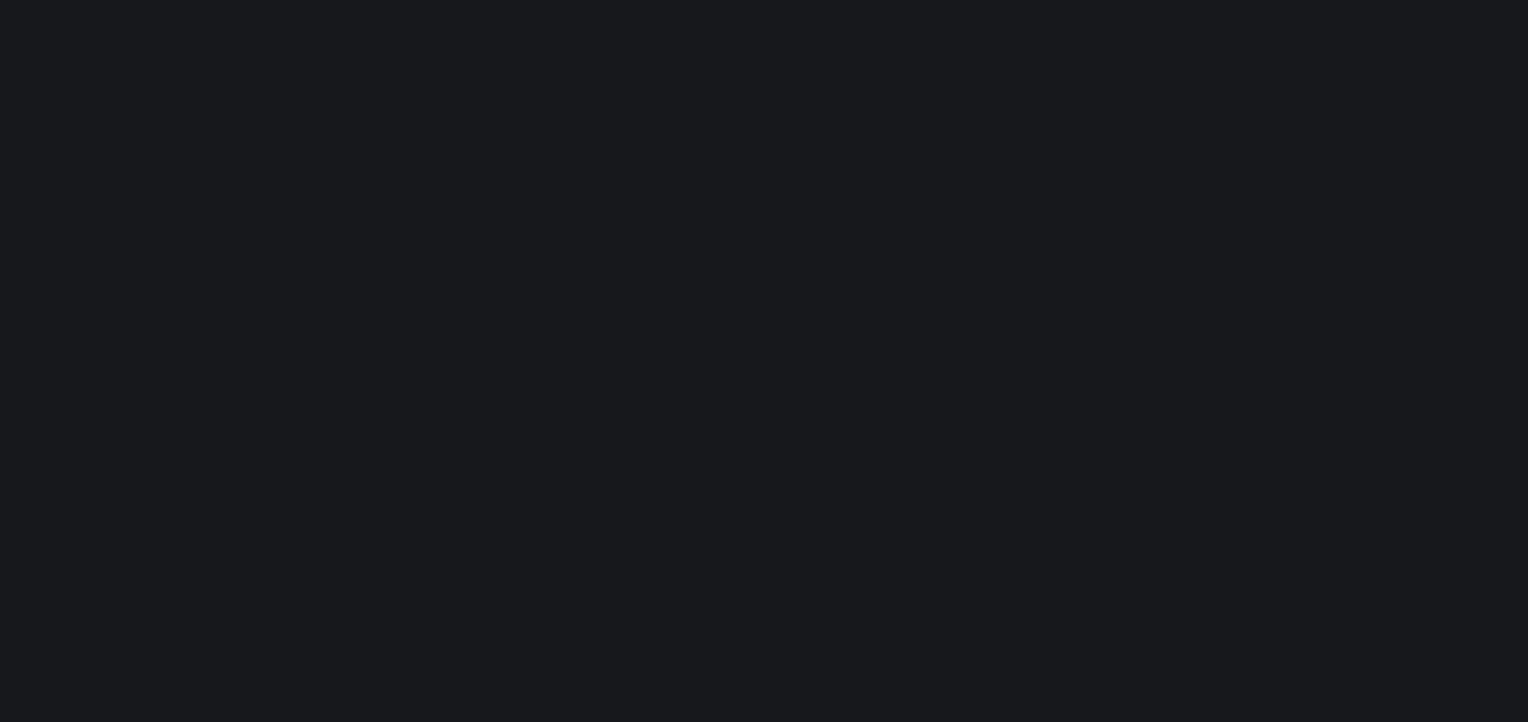scroll, scrollTop: 0, scrollLeft: 0, axis: both 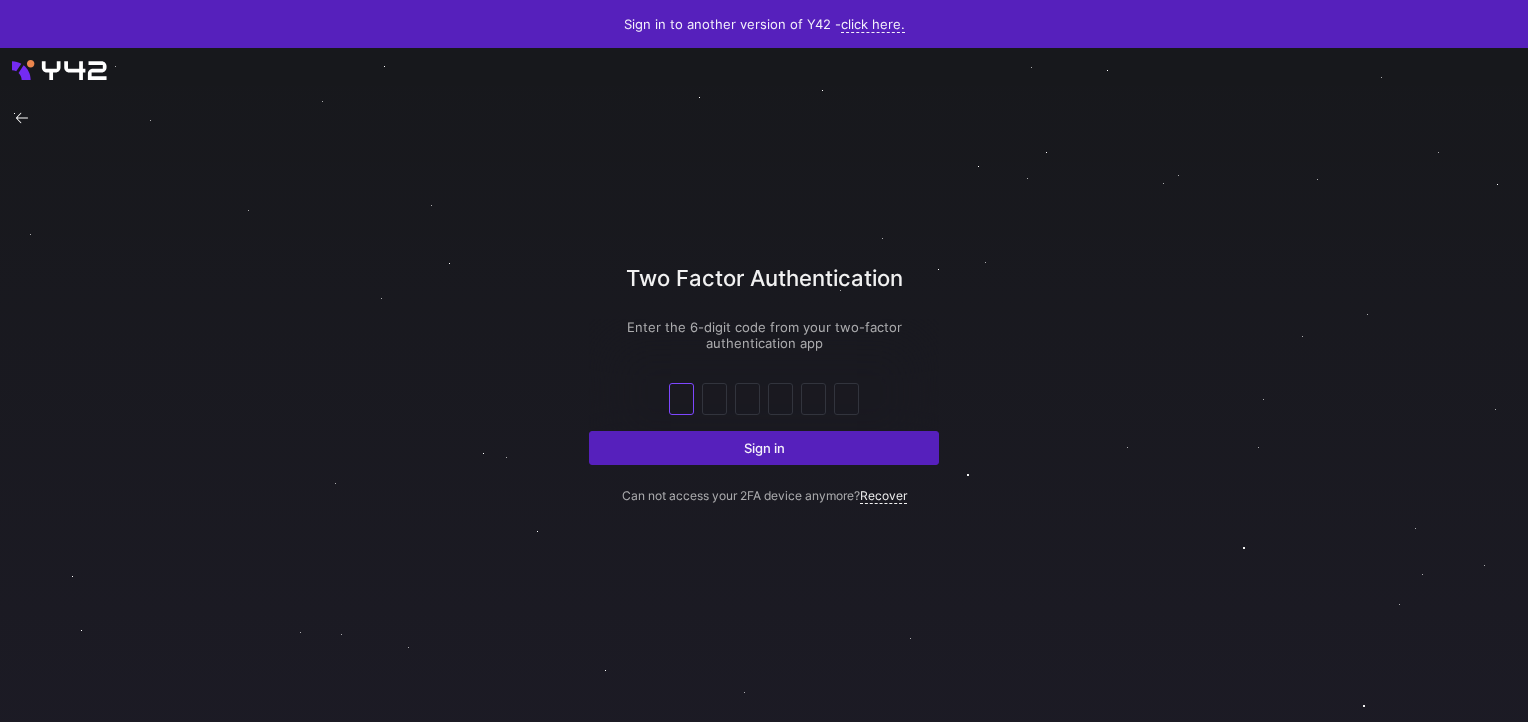 type on "2" 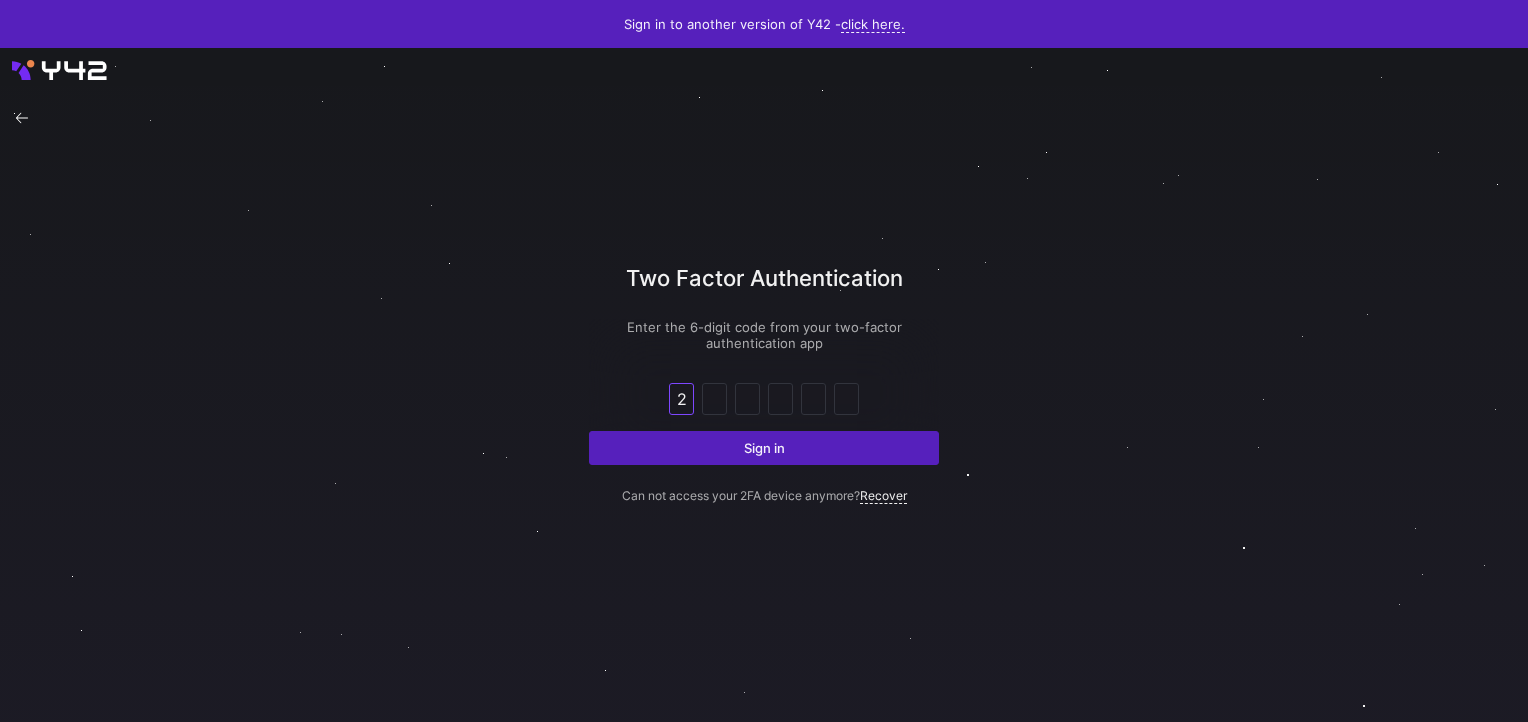 type on "8" 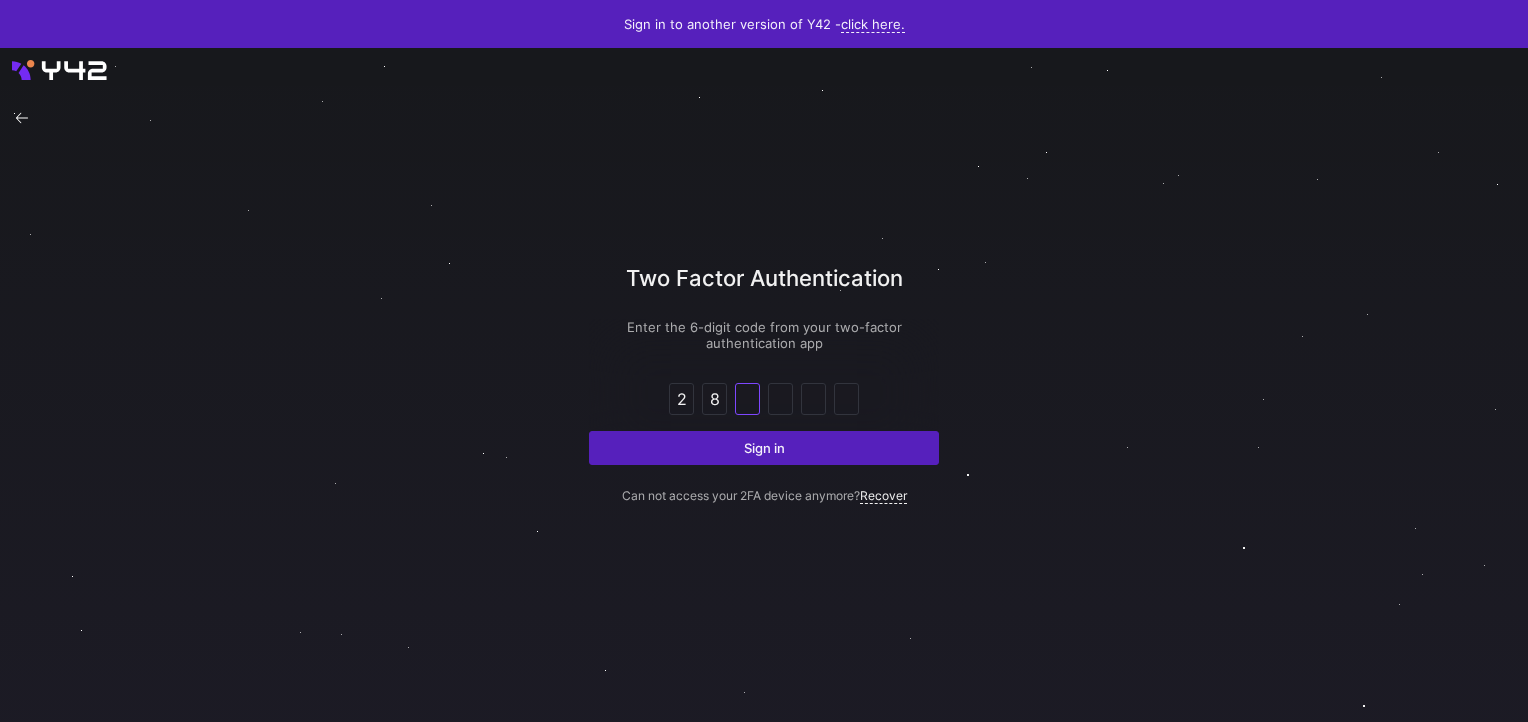 type on "9" 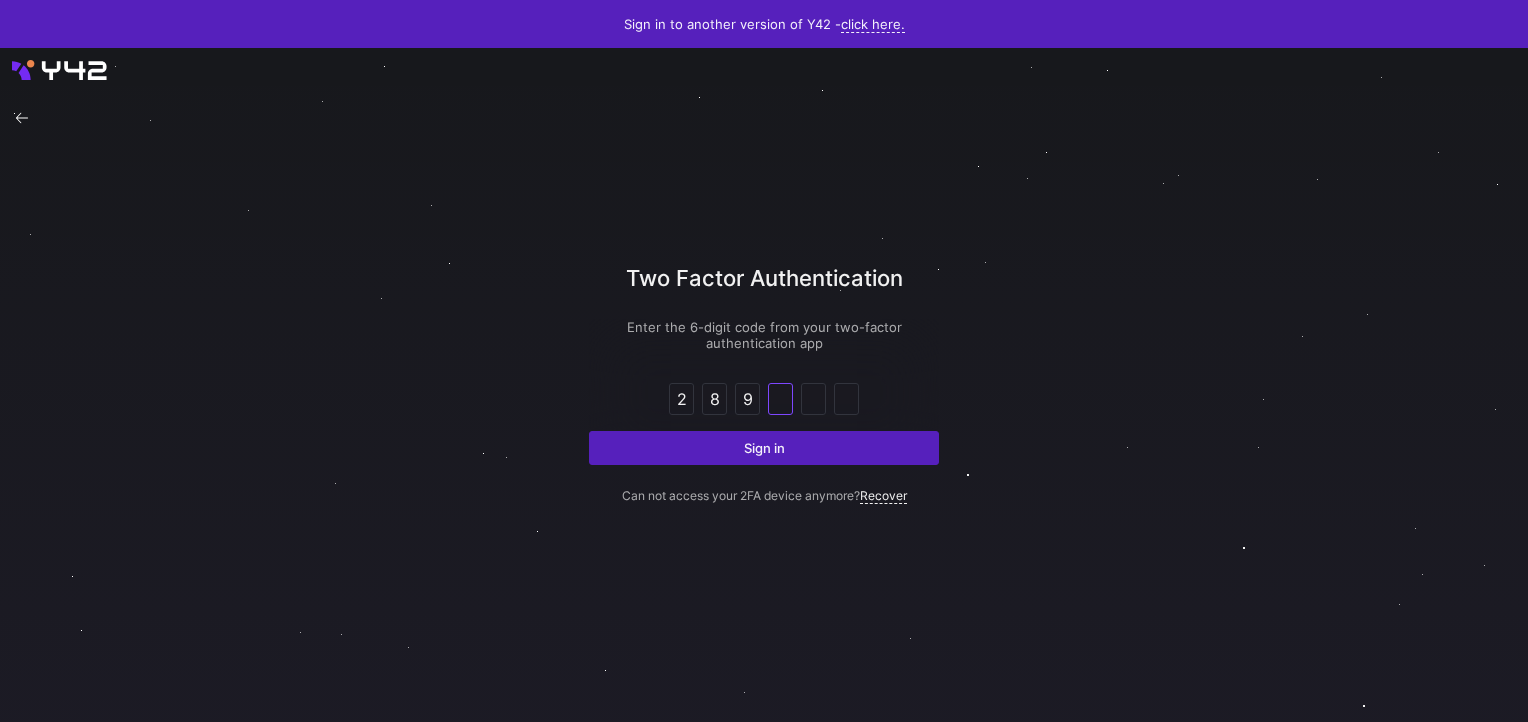 type on "7" 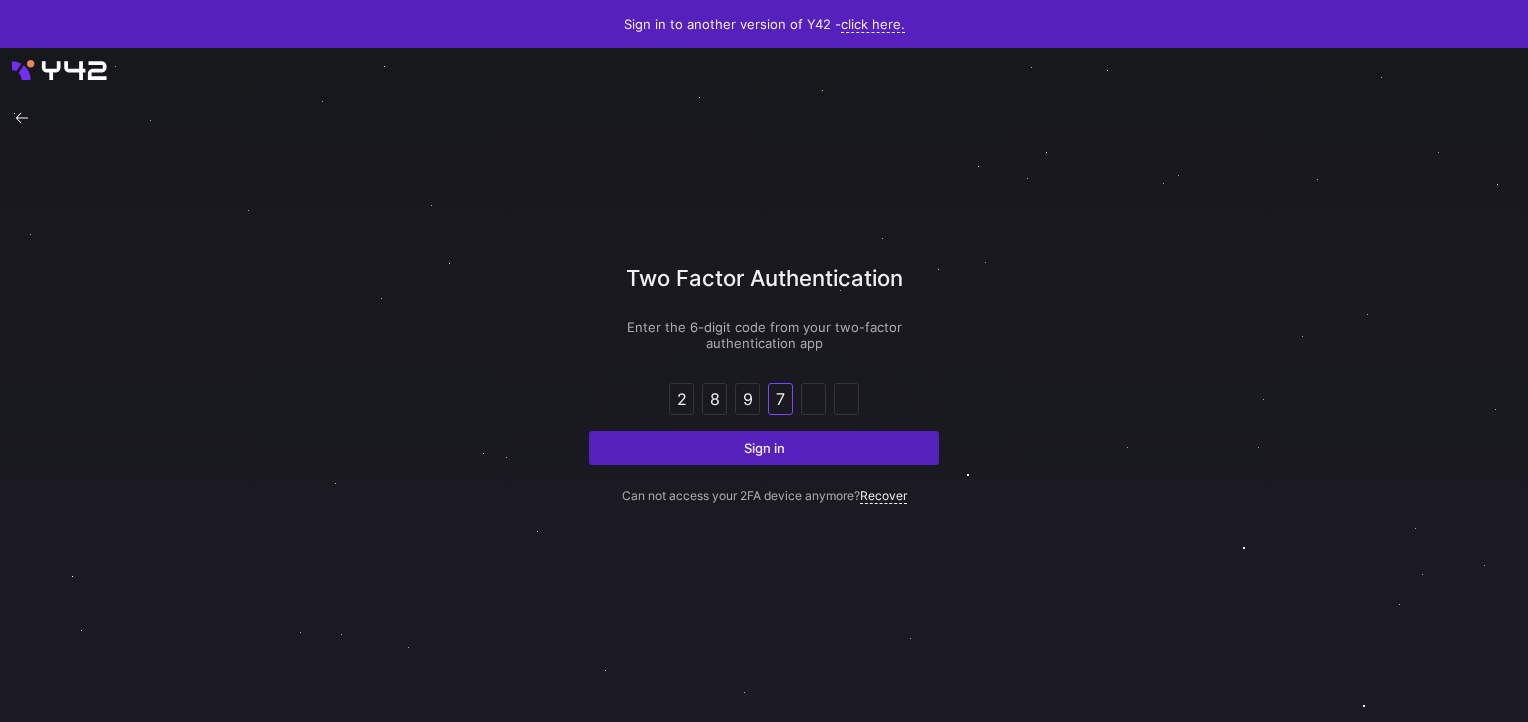 type on "2" 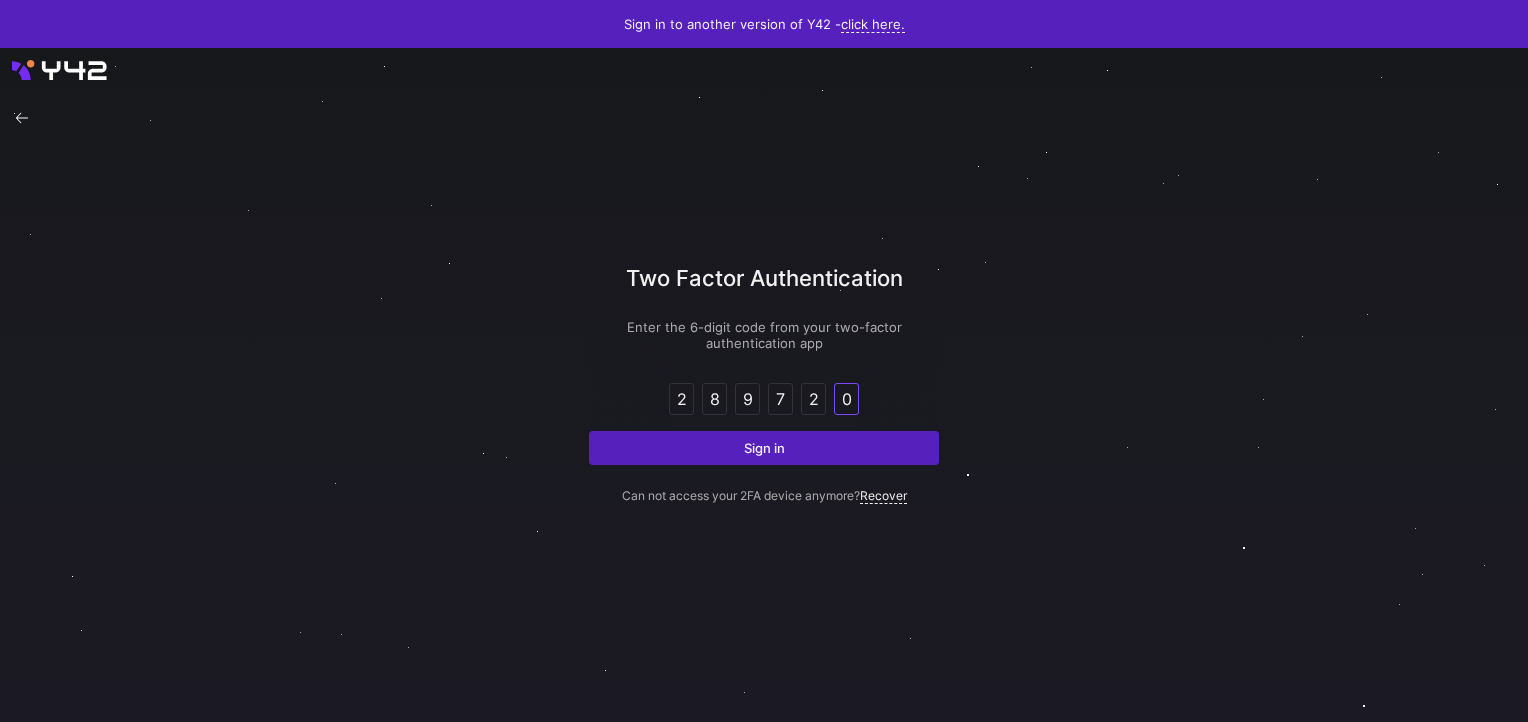 type on "0" 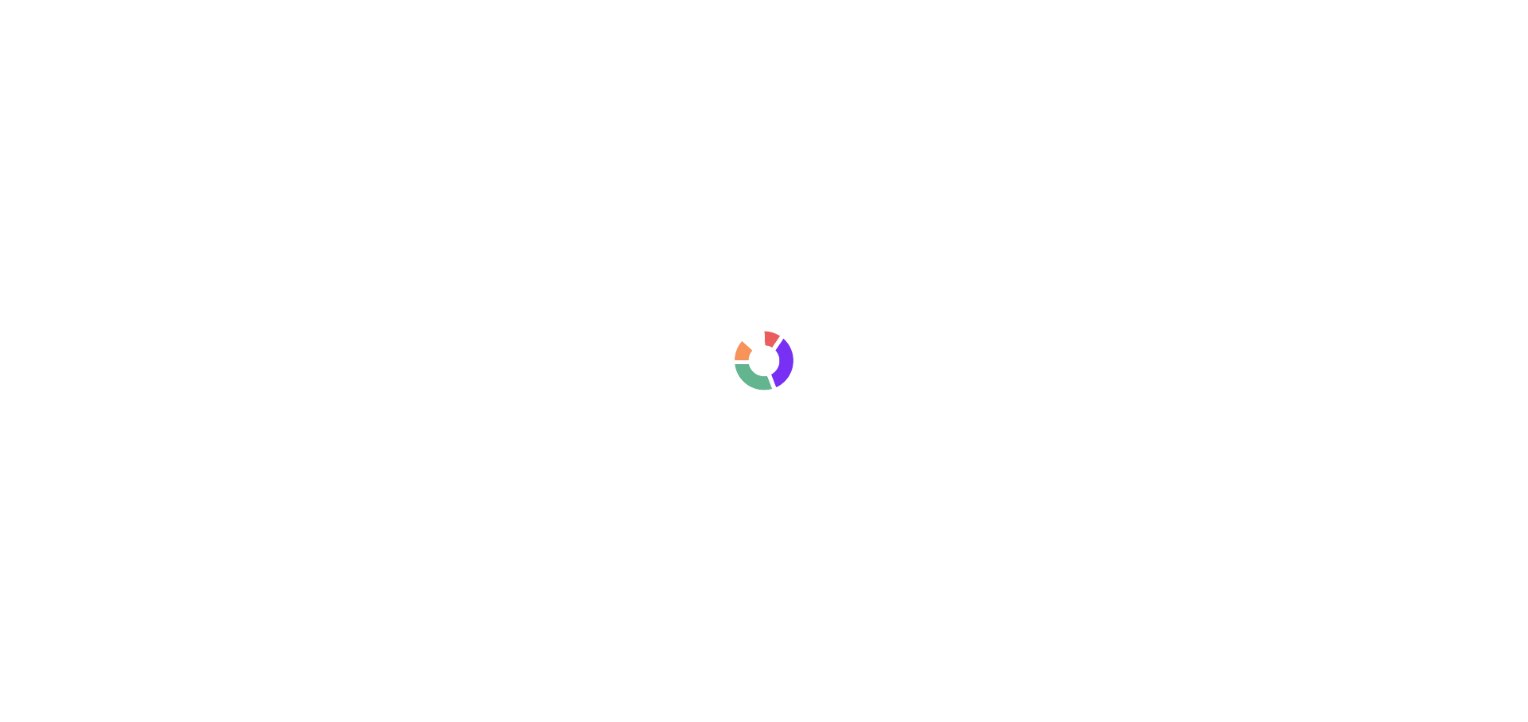 scroll, scrollTop: 0, scrollLeft: 0, axis: both 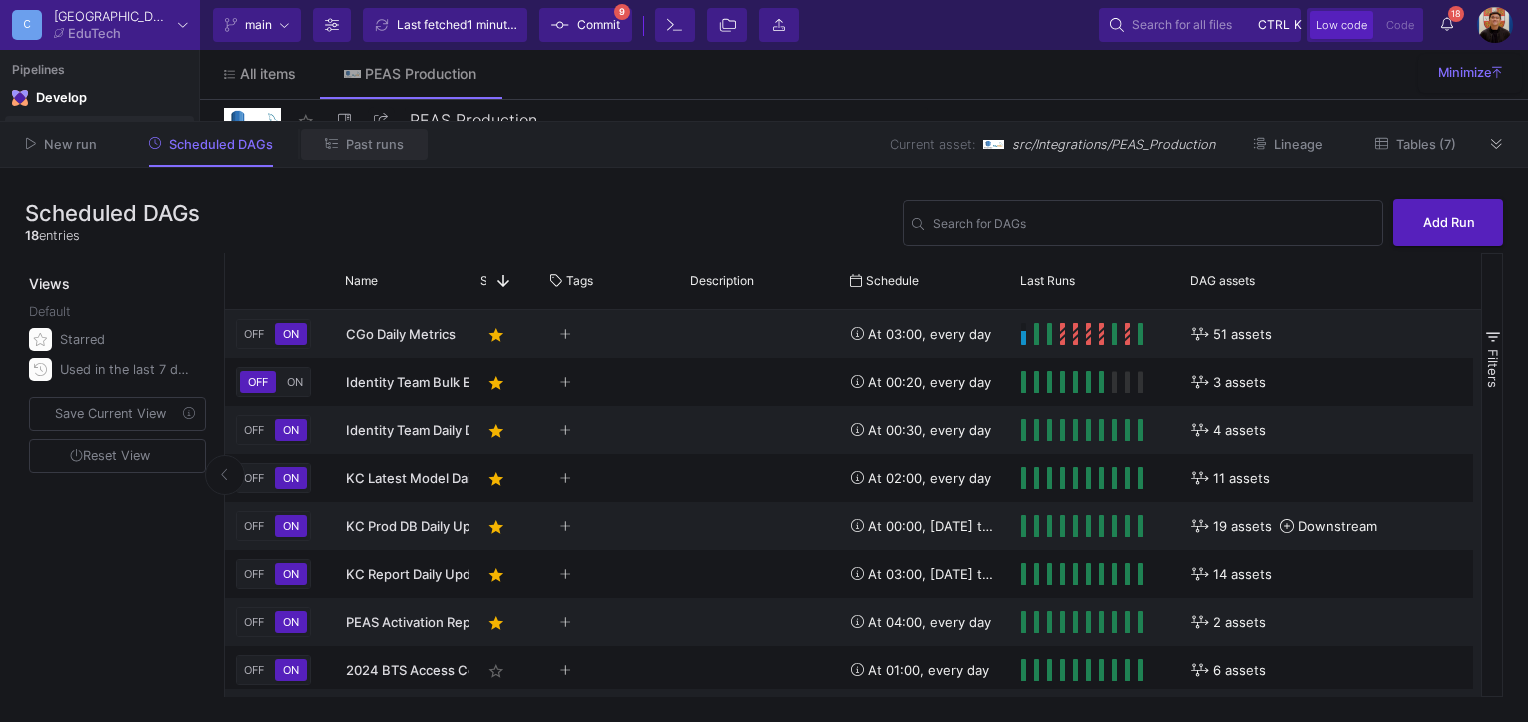 click on "Past runs" 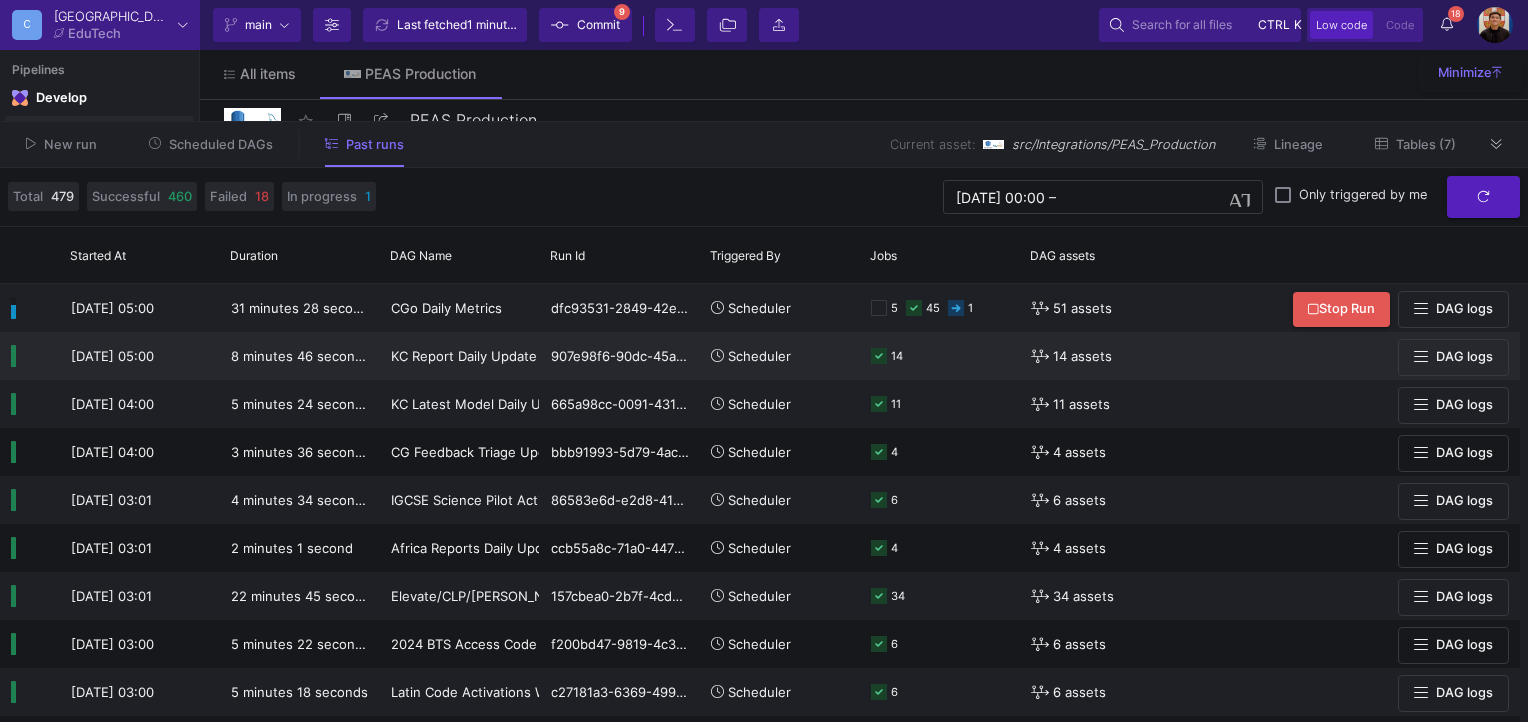 scroll, scrollTop: 421, scrollLeft: 0, axis: vertical 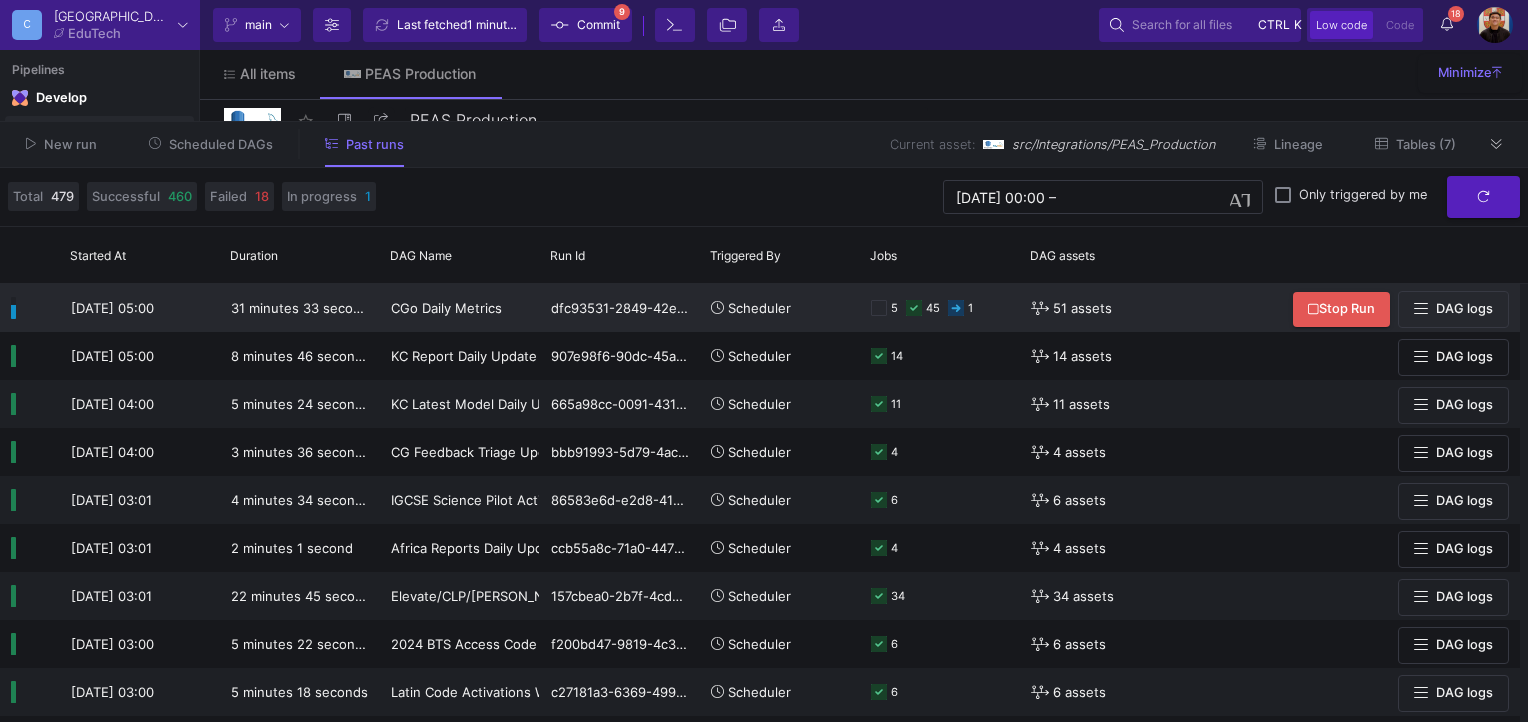 click on "CGo Daily Metrics" 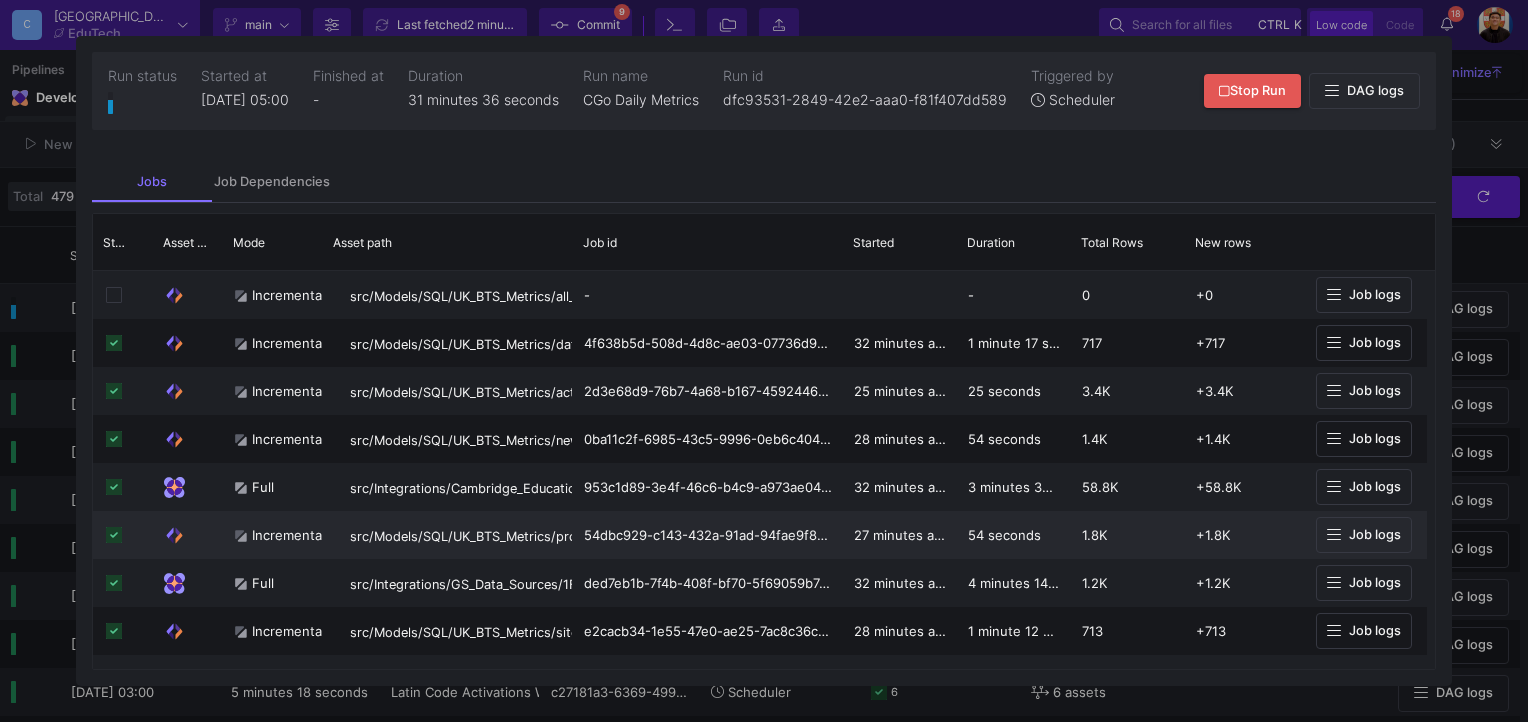 scroll, scrollTop: 493, scrollLeft: 0, axis: vertical 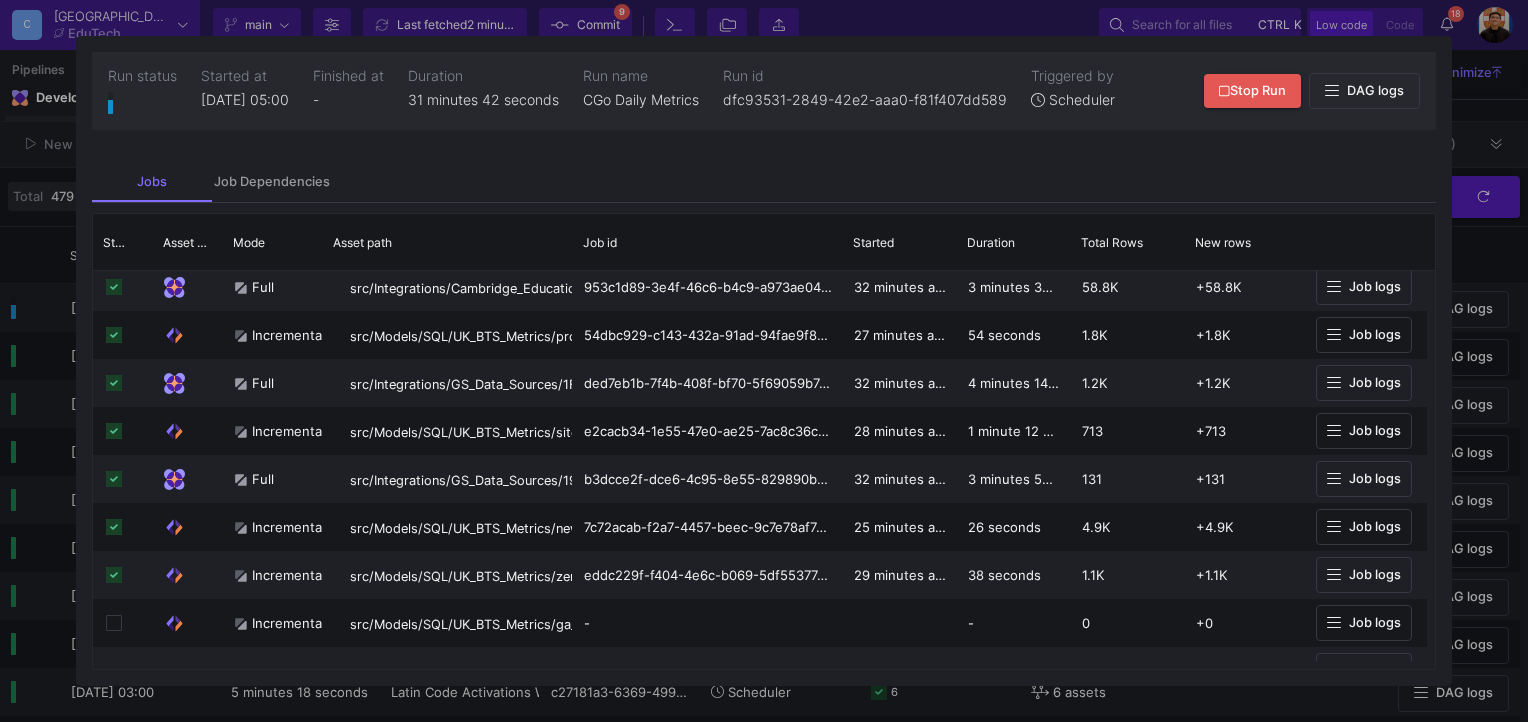 click on "Jobs Job Dependencies
Drag here to set row groups Drag here to set column labels
Status
Asset Type" 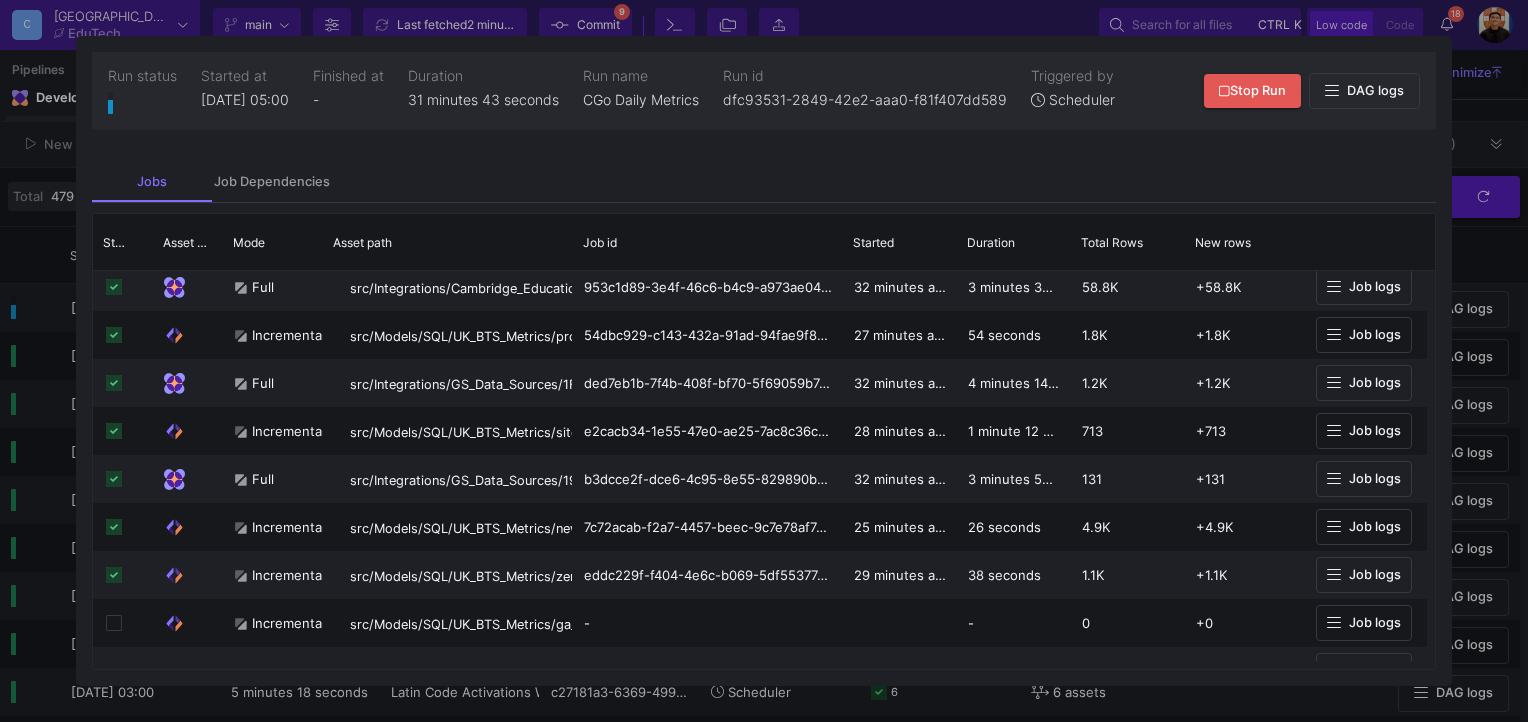 click on "C   Cambridge   EduTech  Current branch  main Branch Options  Last fetched  2 minutes ago  Commit  9 Terminal File Tree Import asset Search for all files  ctrl   k  Low code Code 18 18 Notifications Settings  Pipelines  Develop  Integrations  Models Models UI-Models SQL-Models  Data Exports   Lineage   Insights   Dashboards   Widgets   Monitoring   Alerts
All items  PEAS Production   Minimize   star_border PEAS Production  15/90  Set Up Integration
Performance tip: only import tables and columns you need Search  Materialize Asset
Schema last updated at: [DATE] 04:03
Groups
Tables
1" at bounding box center [764, 361] 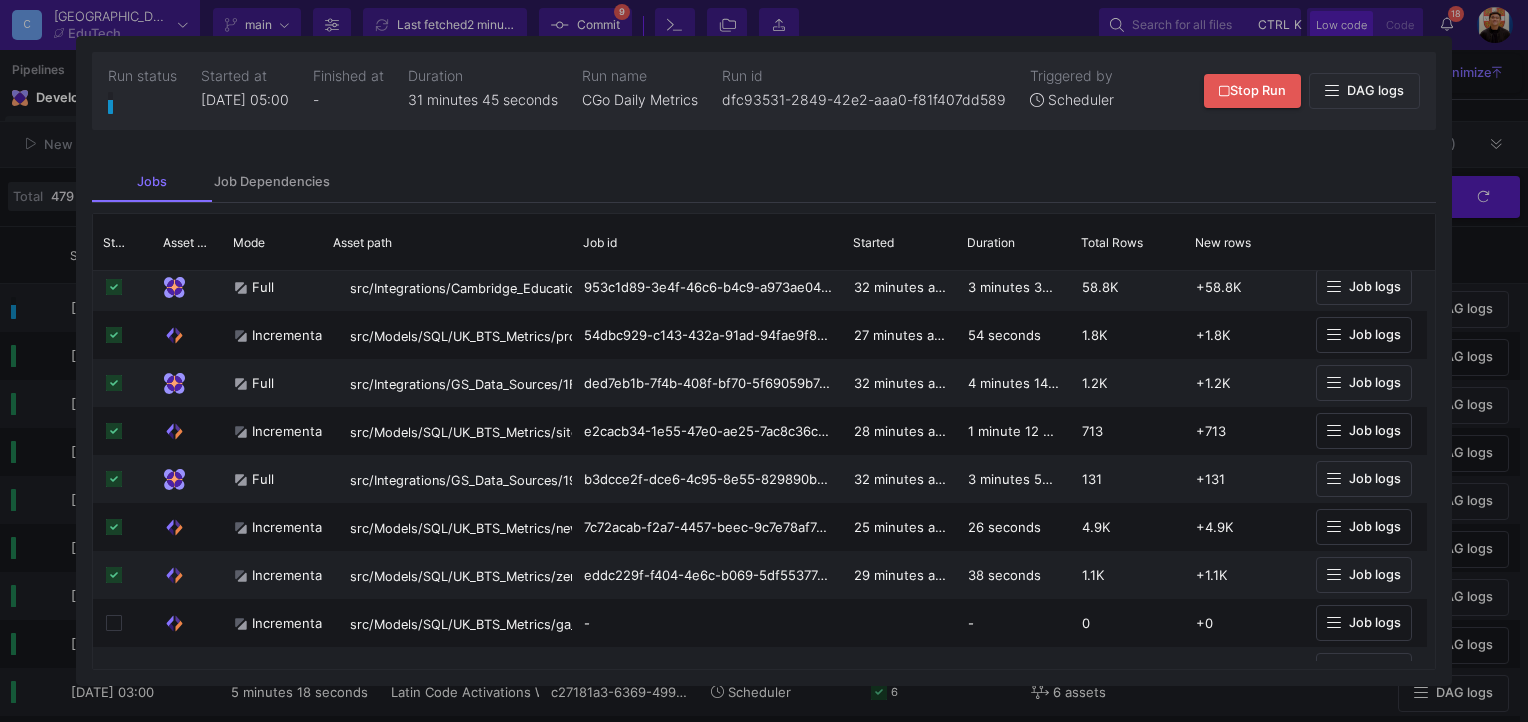 click on "C   Cambridge   EduTech  Current branch  main Branch Options  Last fetched  2 minutes ago  Commit  9 Terminal File Tree Import asset Search for all files  ctrl   k  Low code Code 18 18 Notifications Settings  Pipelines  Develop  Integrations  Models Models UI-Models SQL-Models  Data Exports   Lineage   Insights   Dashboards   Widgets   Monitoring   Alerts
All items  PEAS Production   Minimize   star_border PEAS Production  15/90  Set Up Integration
Performance tip: only import tables and columns you need Search  Materialize Asset
Schema last updated at: [DATE] 04:03
Groups
Tables
1" at bounding box center [764, 361] 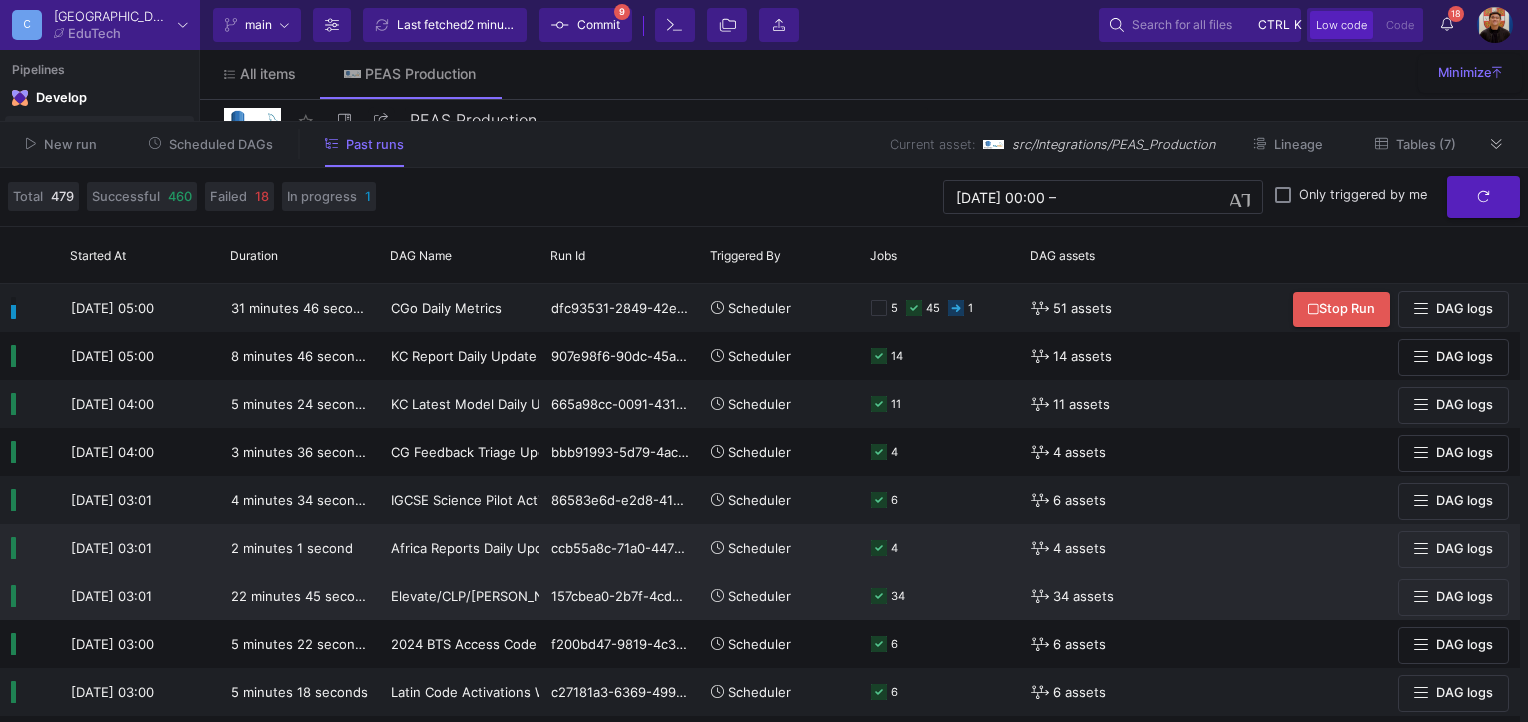 scroll, scrollTop: 89, scrollLeft: 0, axis: vertical 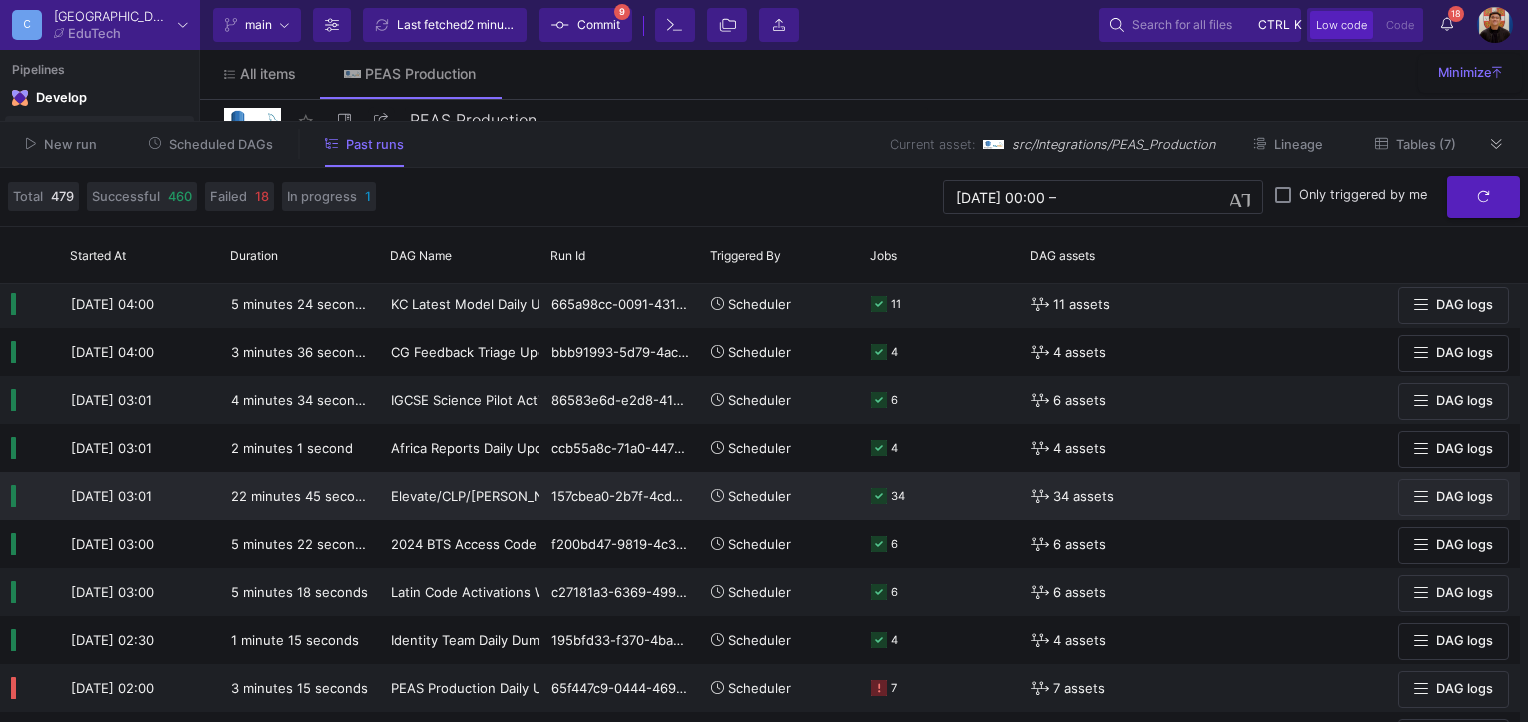 click on "34" 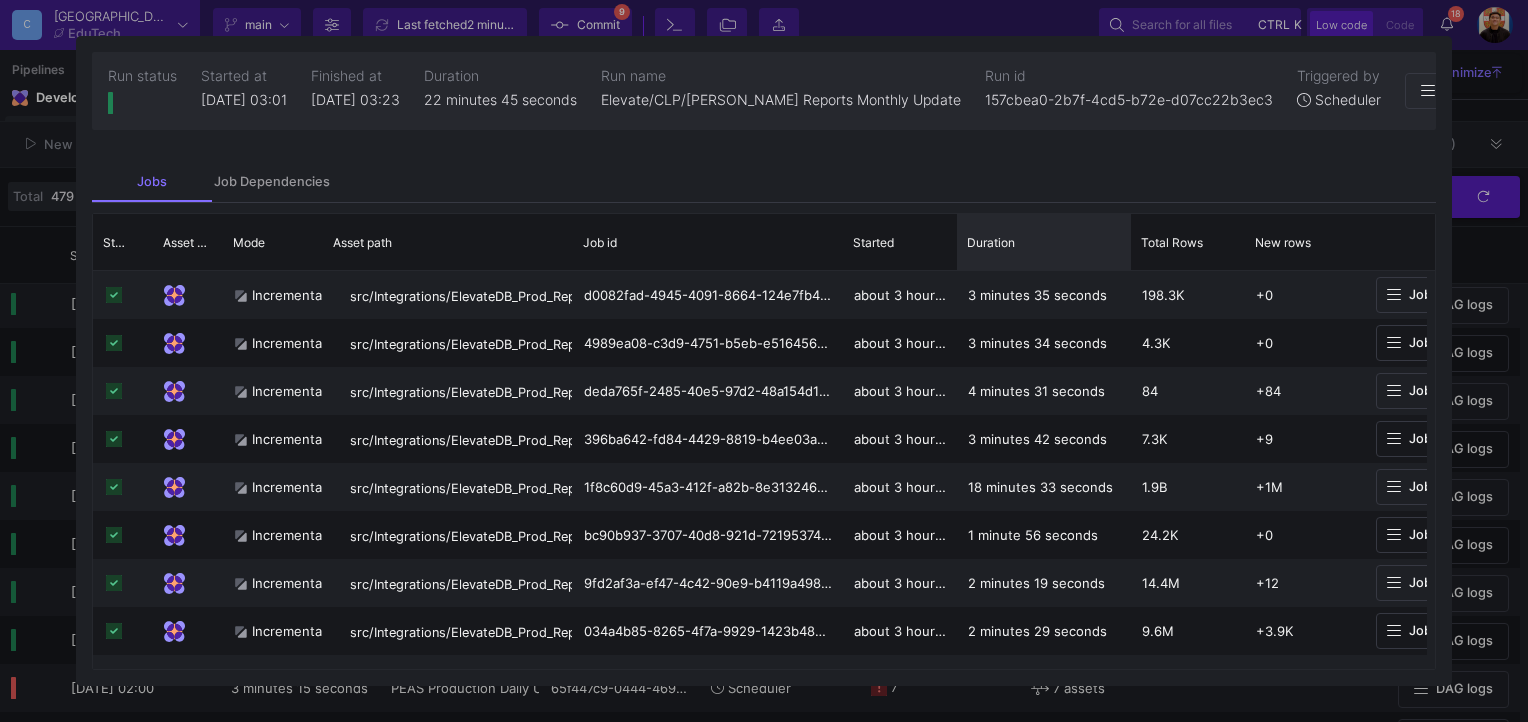drag, startPoint x: 1068, startPoint y: 249, endPoint x: 1128, endPoint y: 264, distance: 61.846584 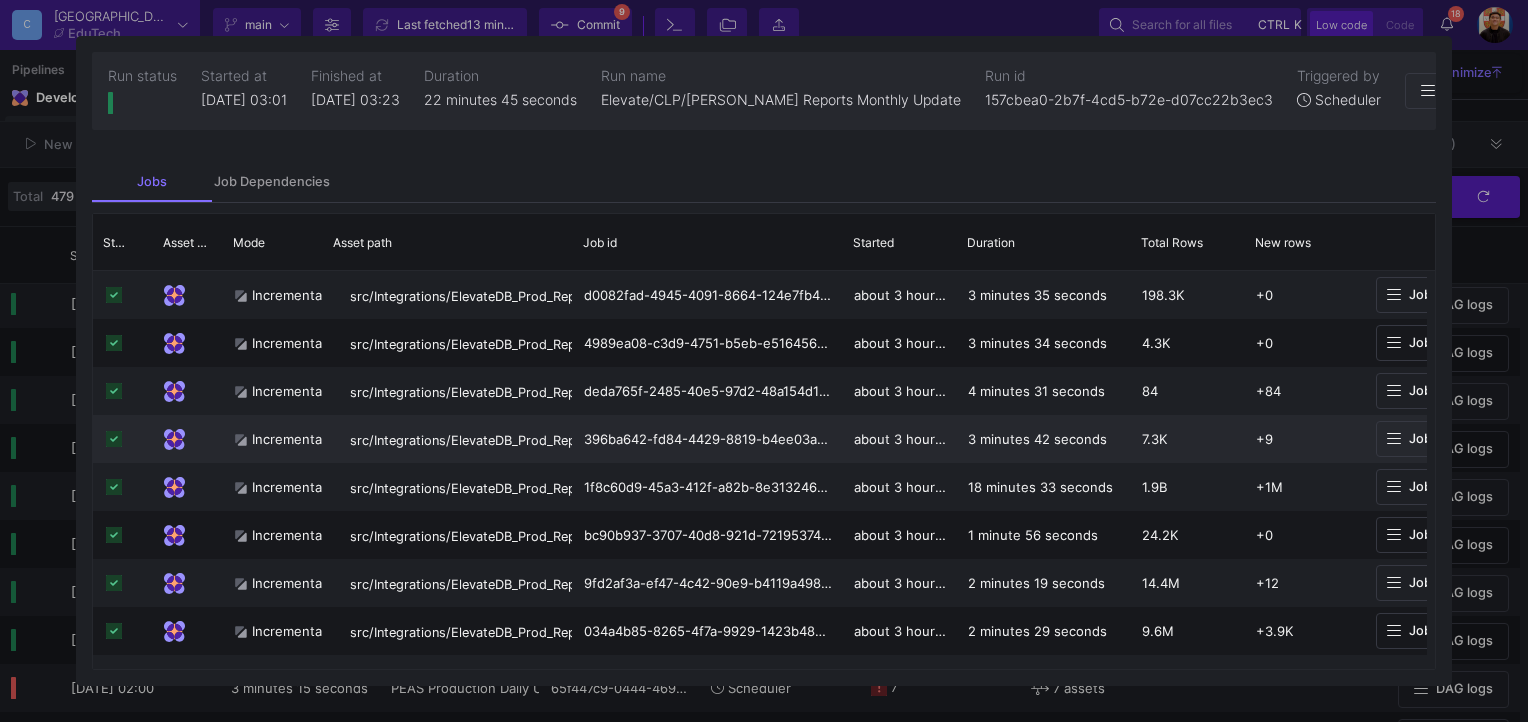 scroll, scrollTop: 108, scrollLeft: 0, axis: vertical 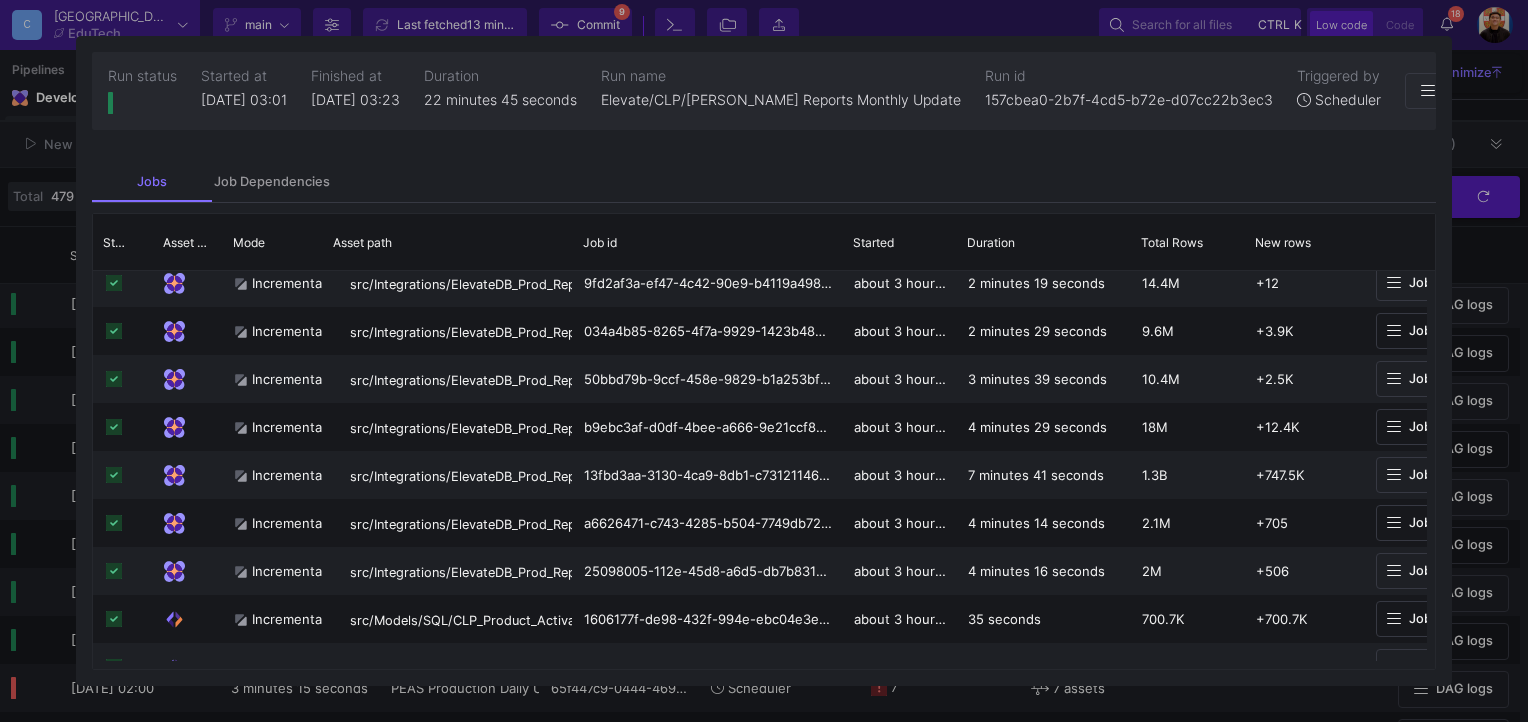 click at bounding box center [764, 361] 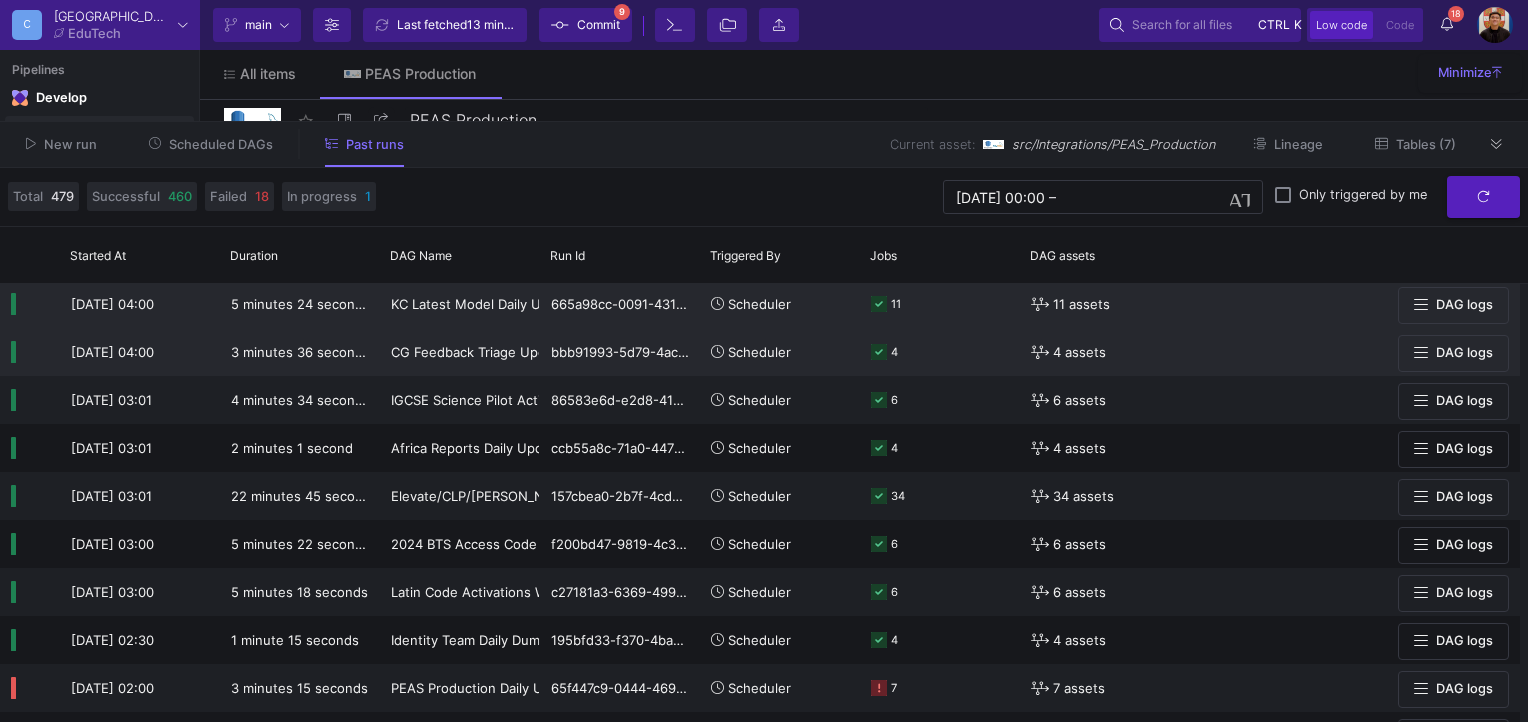 scroll, scrollTop: 0, scrollLeft: 0, axis: both 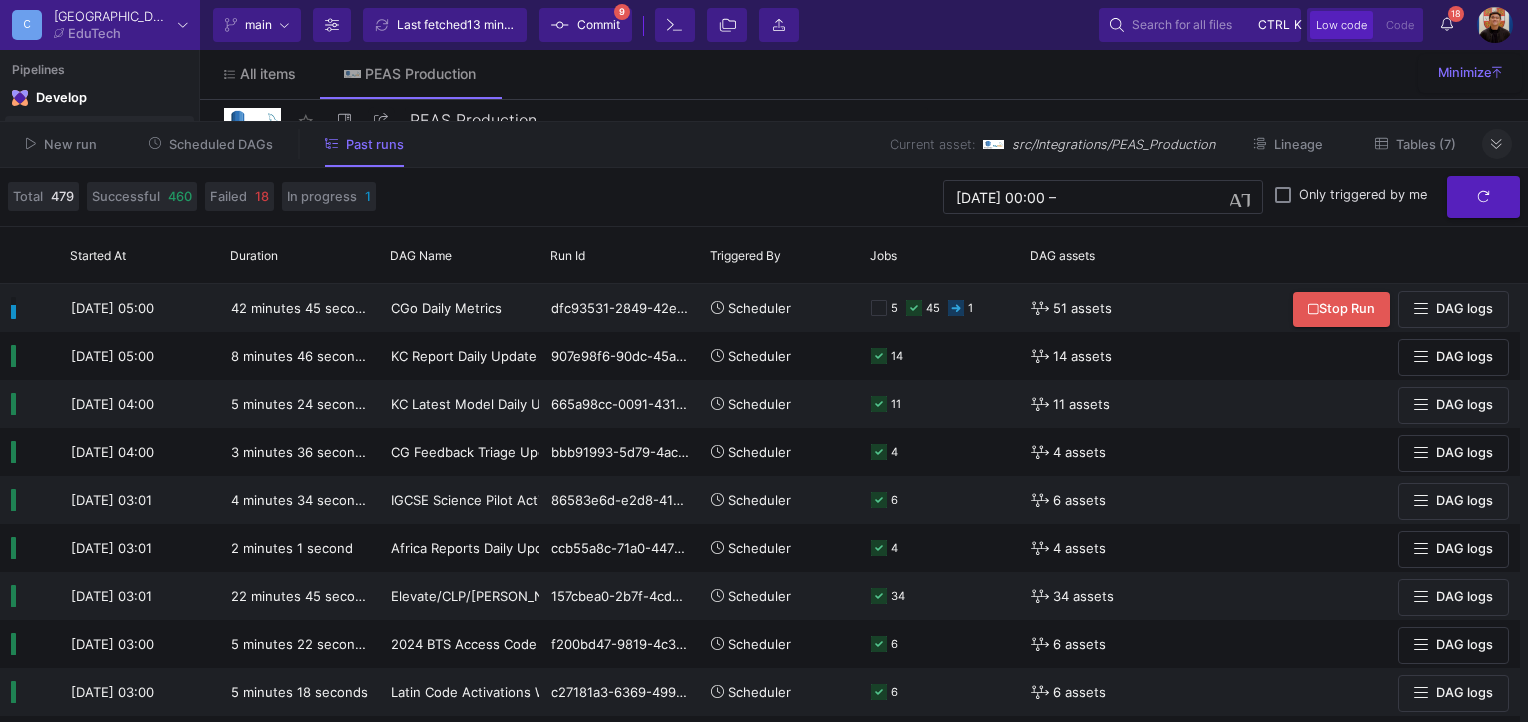 click 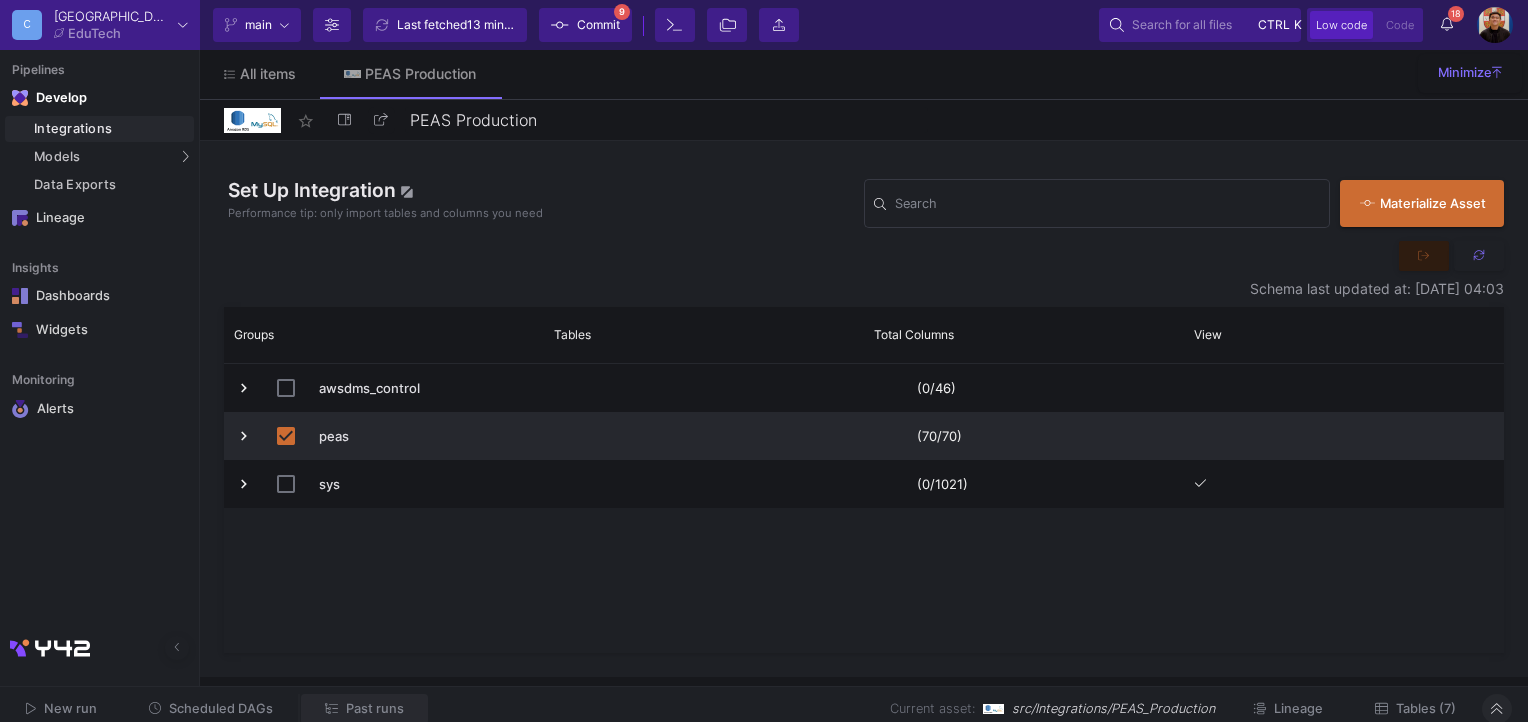 click on "Past runs" 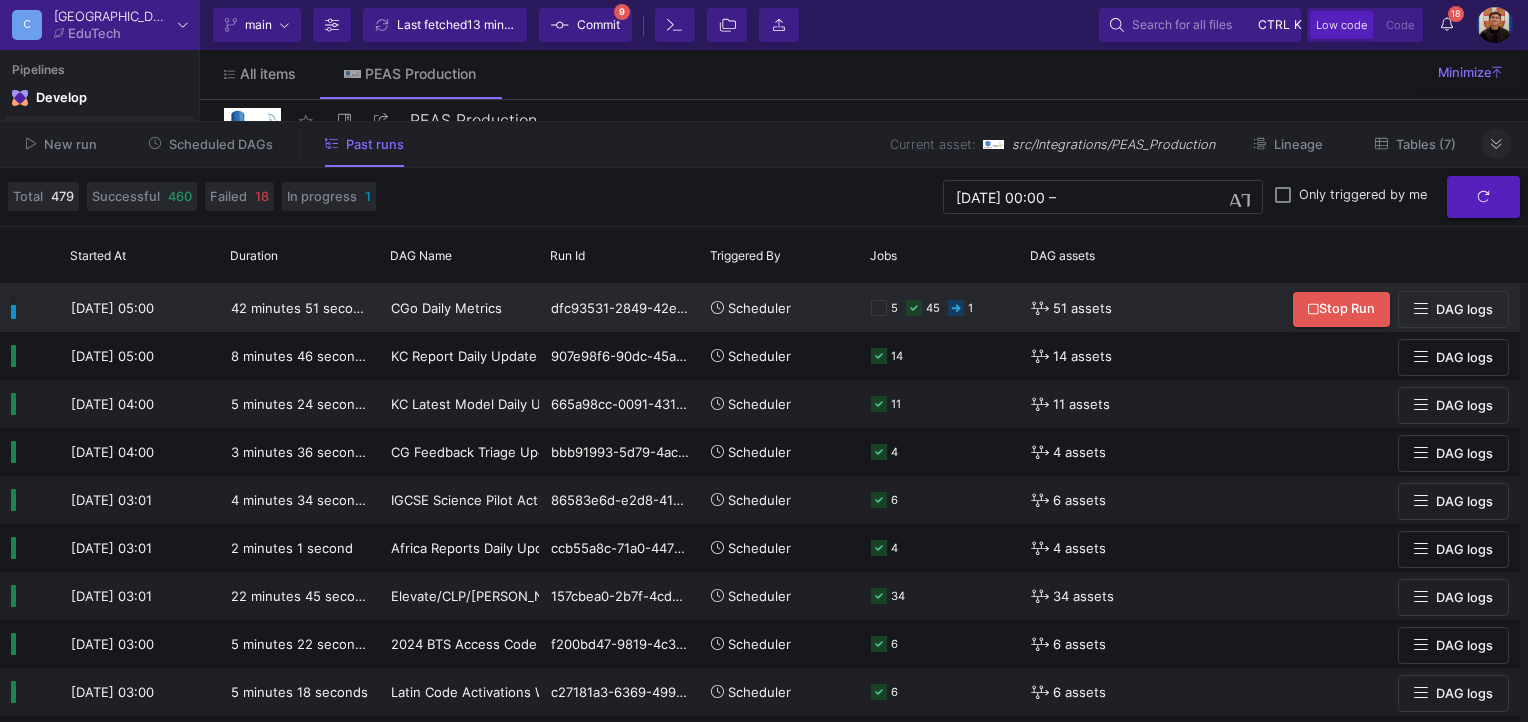 click on "5
45
1" 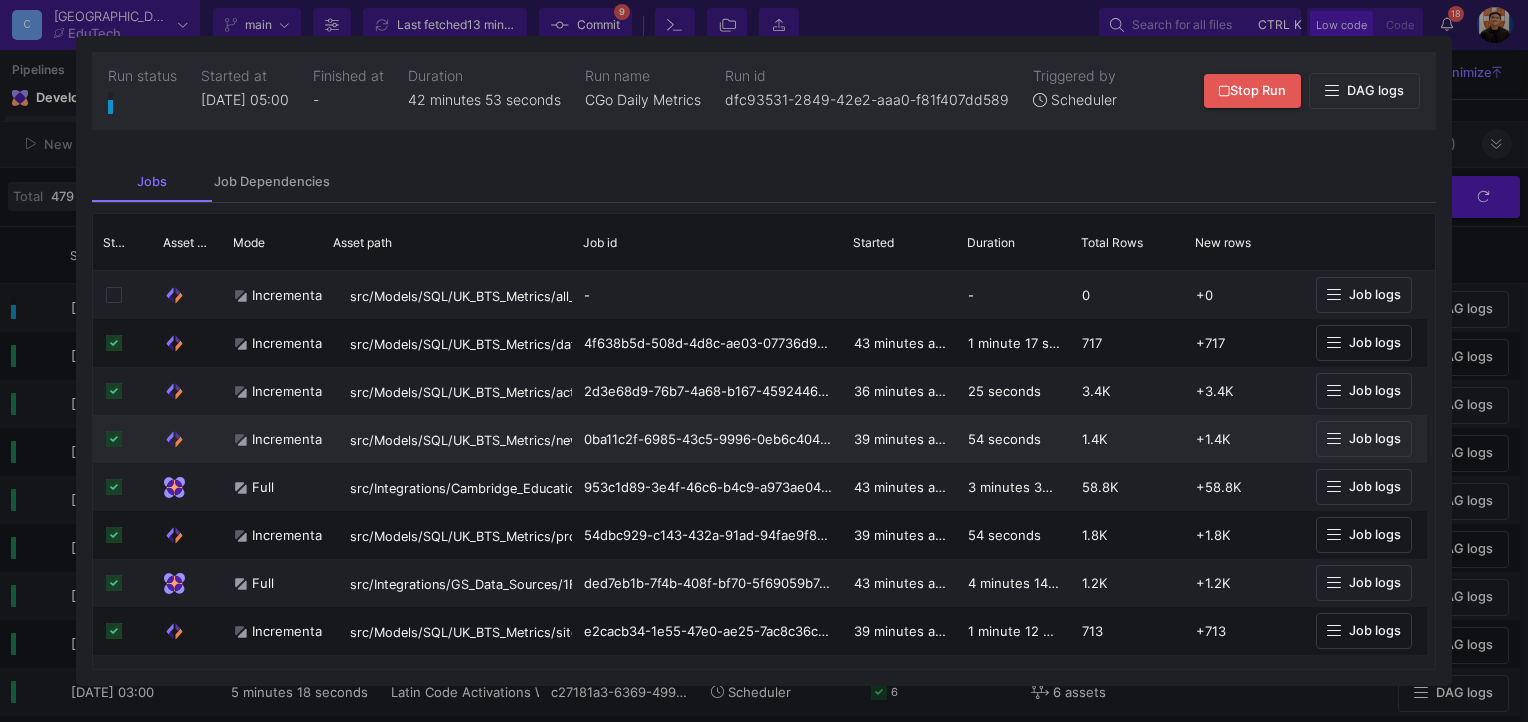 scroll, scrollTop: 139, scrollLeft: 0, axis: vertical 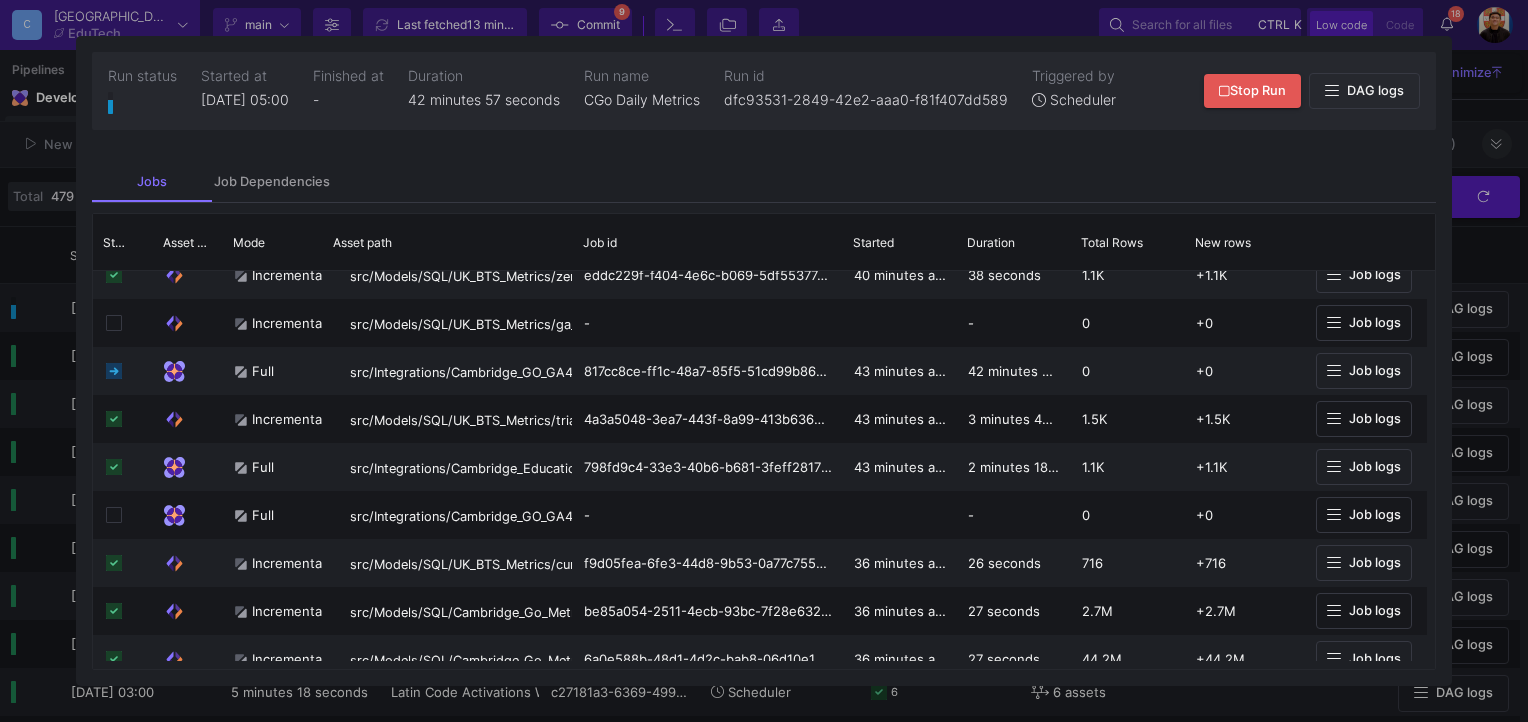 click at bounding box center [764, 361] 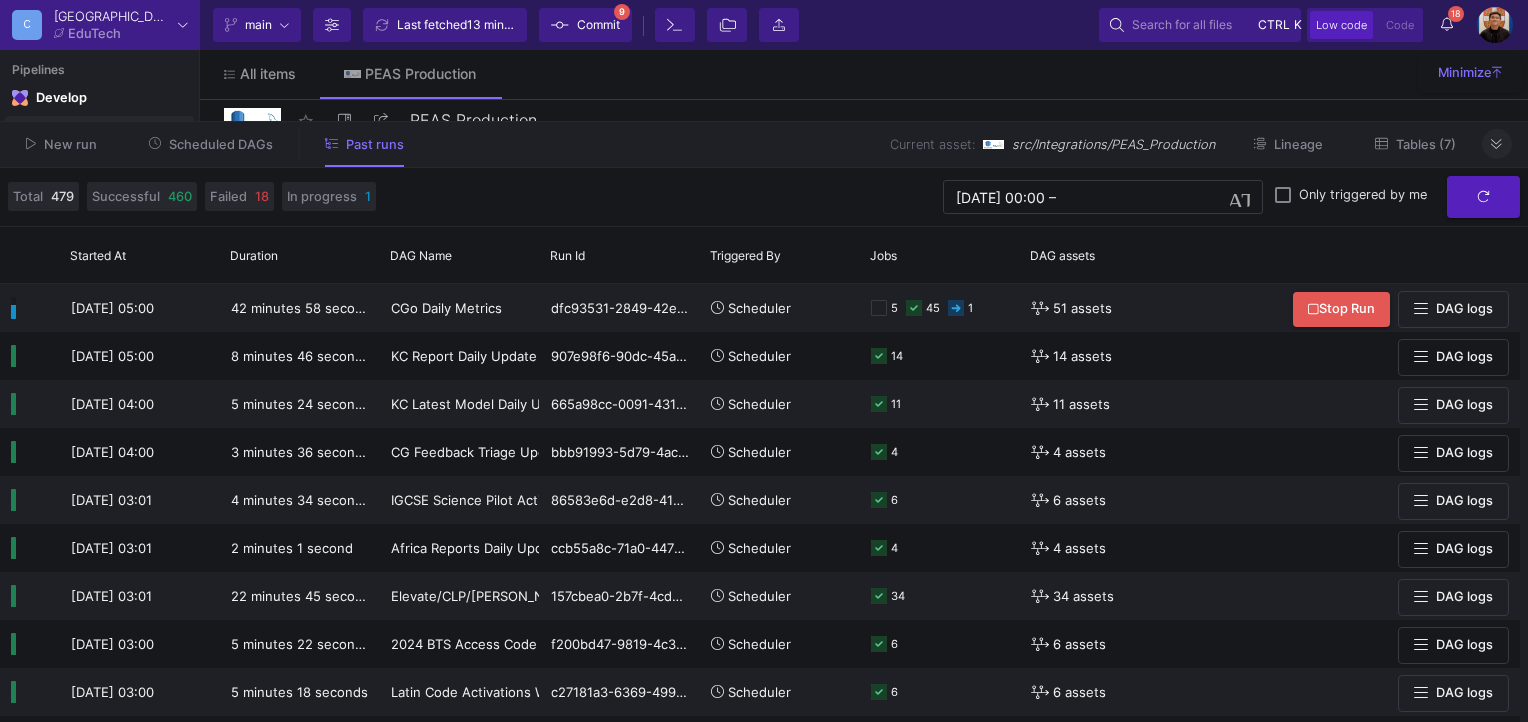 click on "New run Scheduled DAGs Past runs Current asset: src/Integrations/PEAS_Production Lineage Tables (7)" 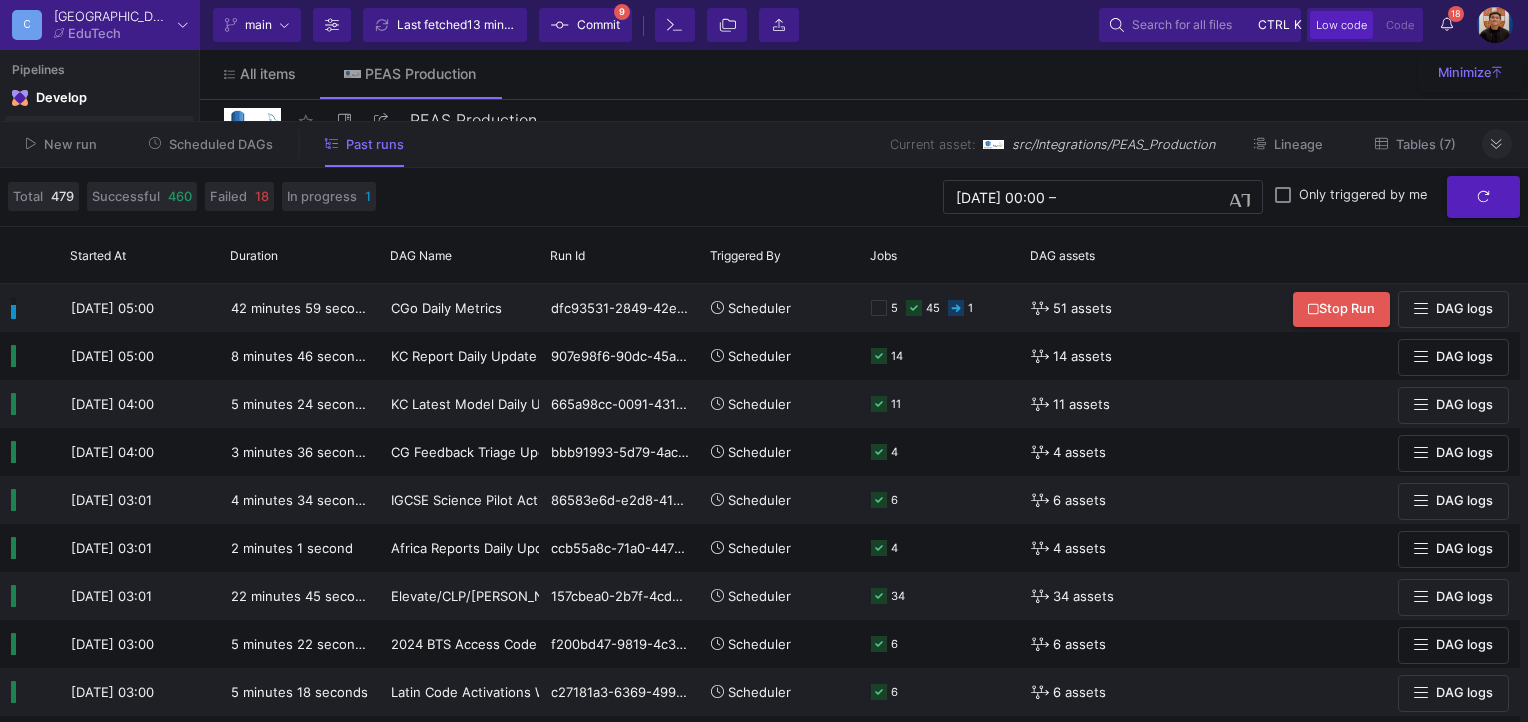 click 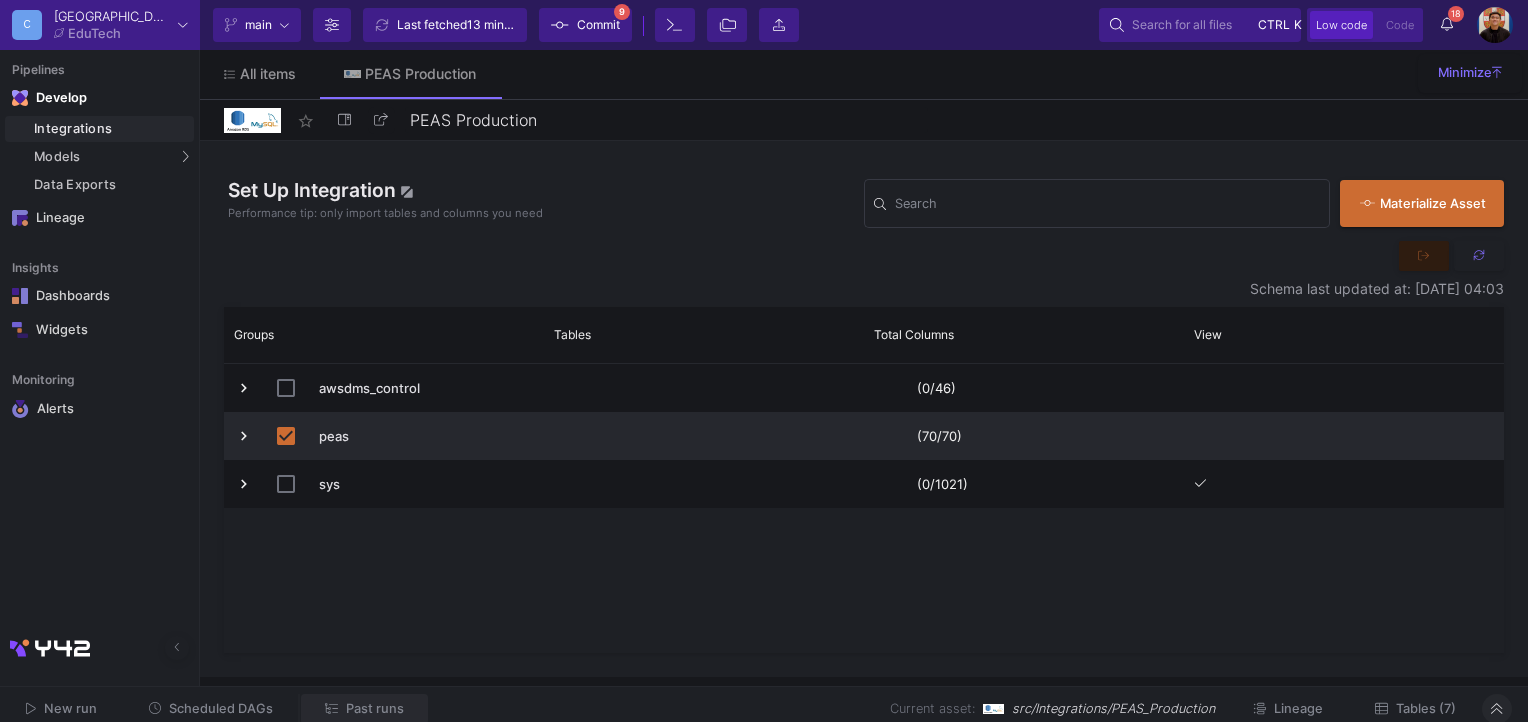 click on "Past runs" 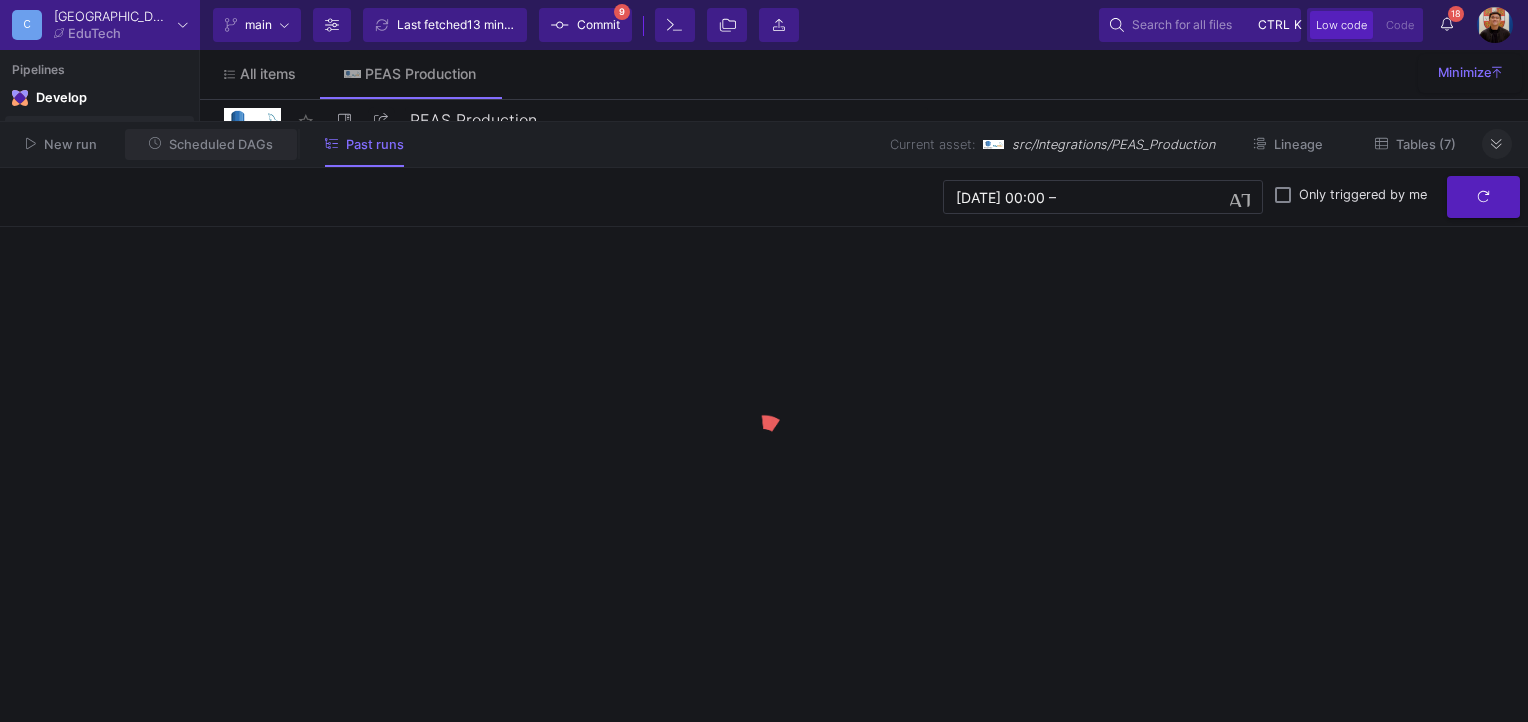 click on "Scheduled DAGs" 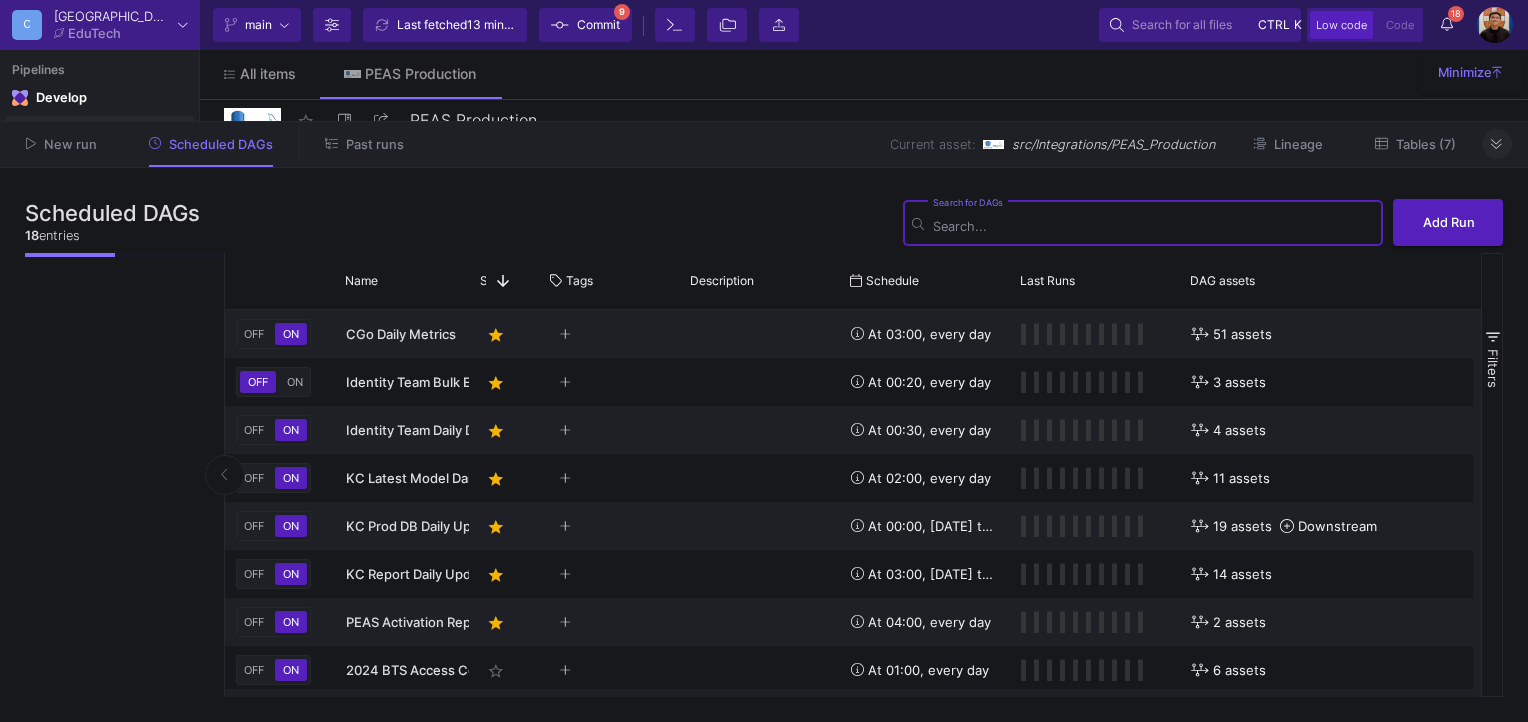 scroll, scrollTop: 298, scrollLeft: 0, axis: vertical 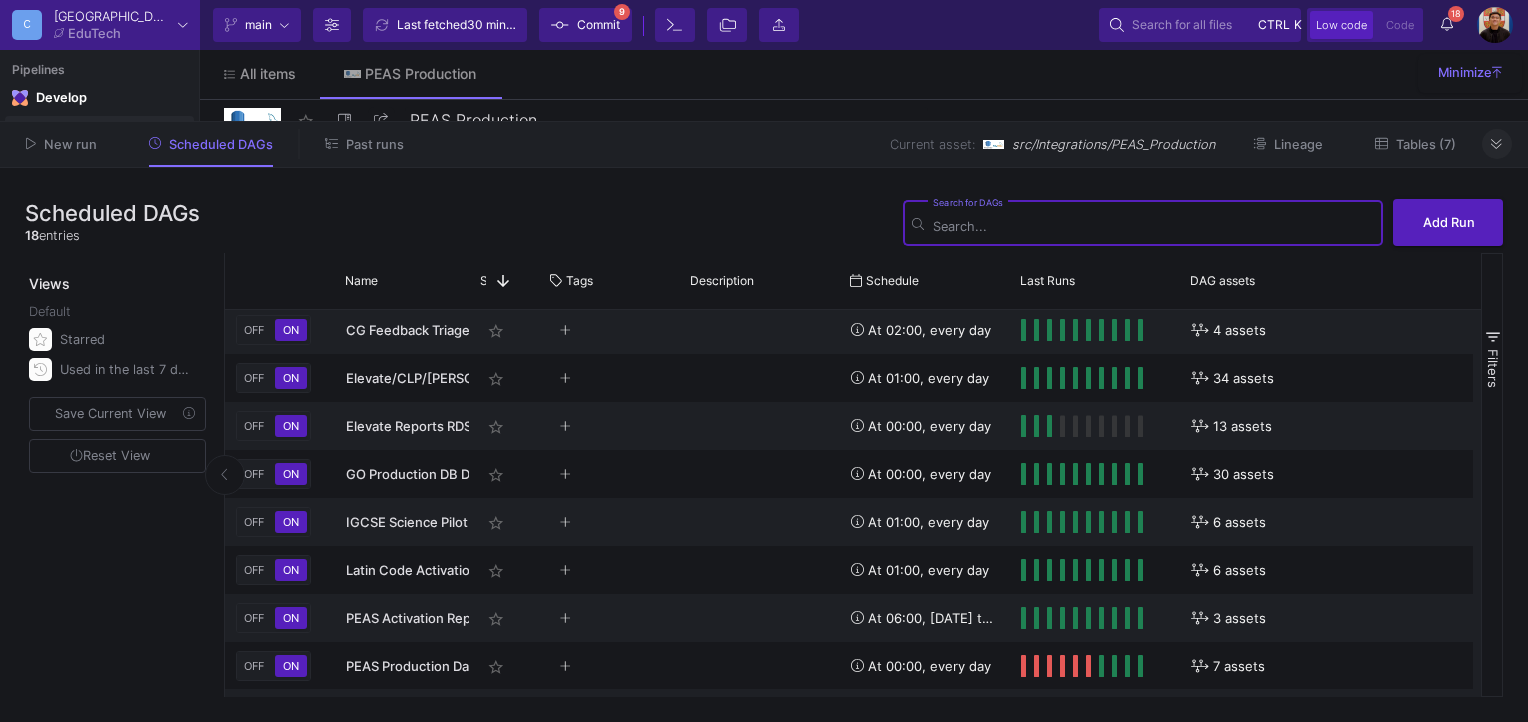 click on "Past runs" 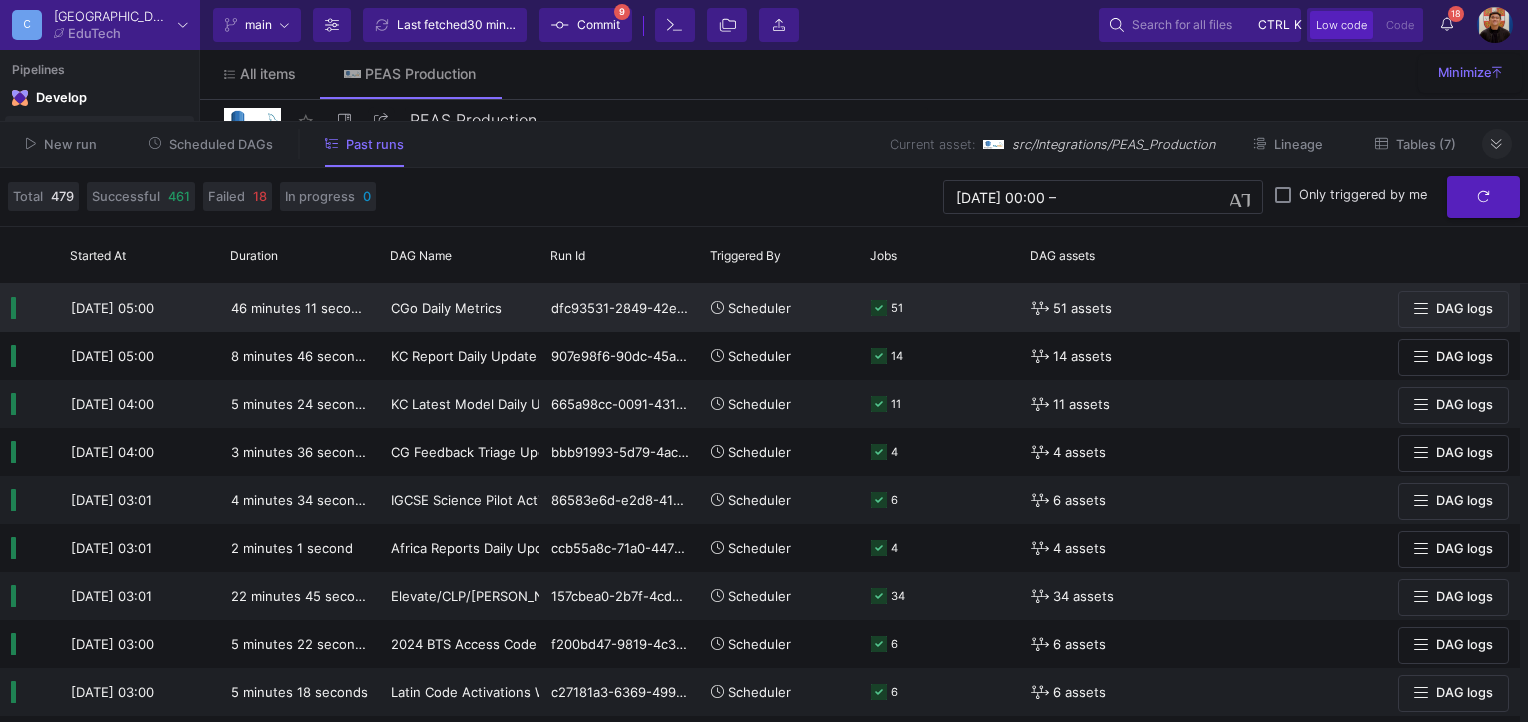 click on "Scheduler" 